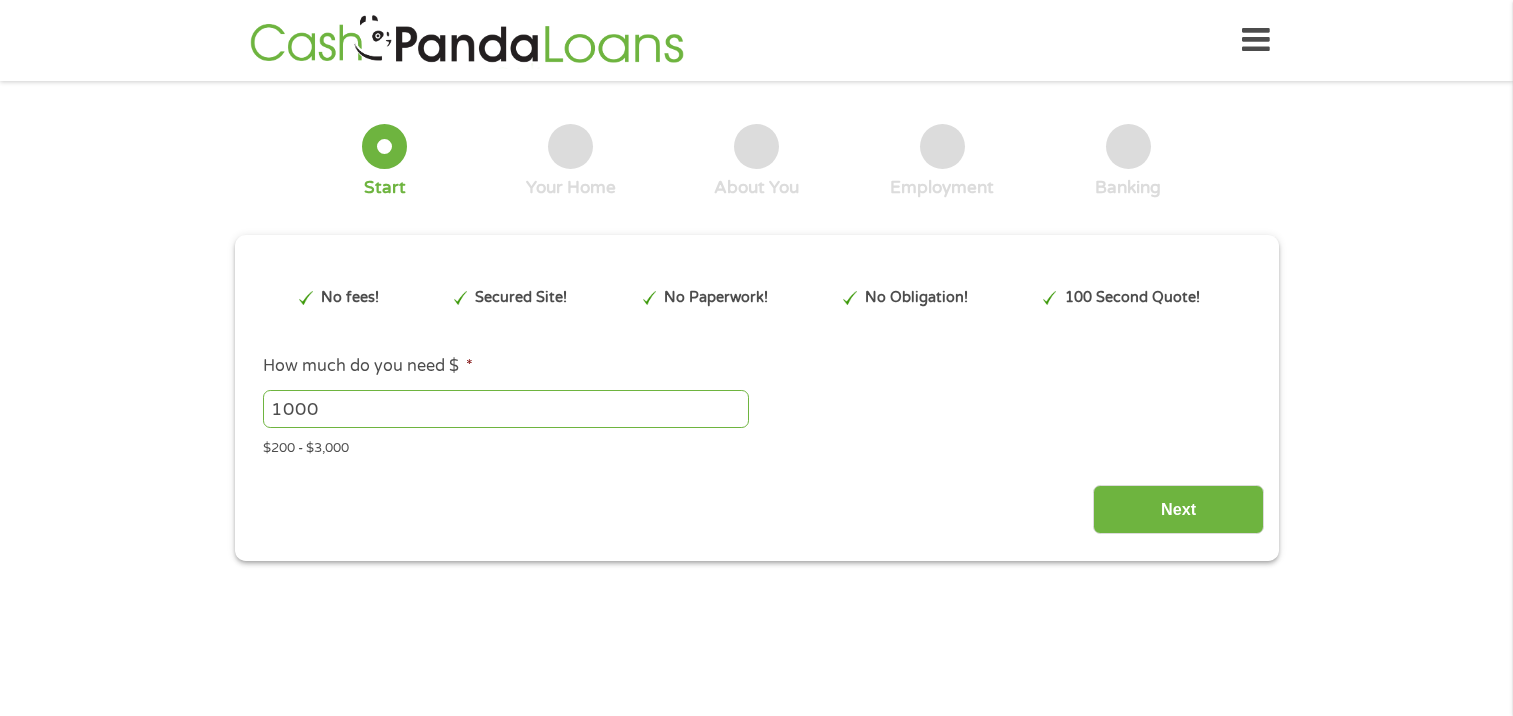 scroll, scrollTop: 0, scrollLeft: 0, axis: both 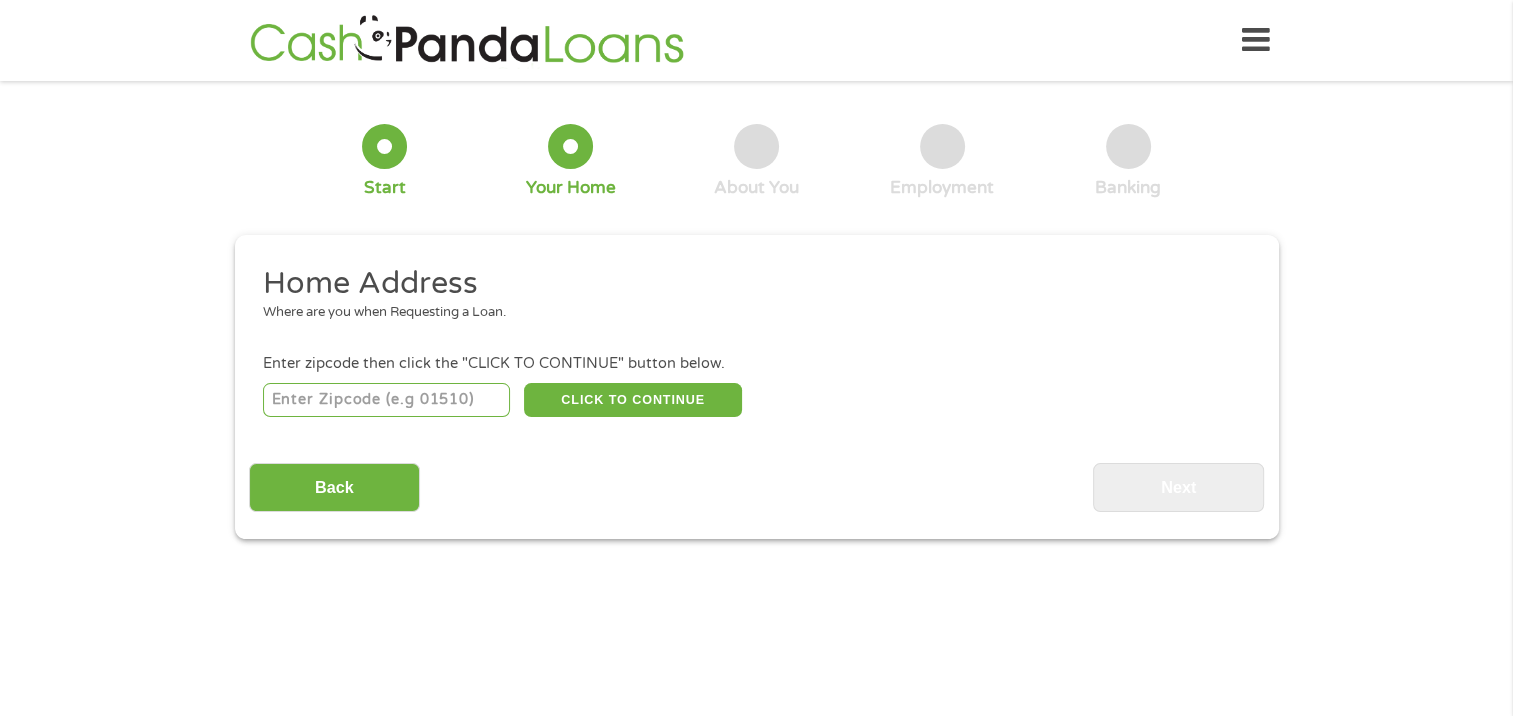 click at bounding box center [386, 400] 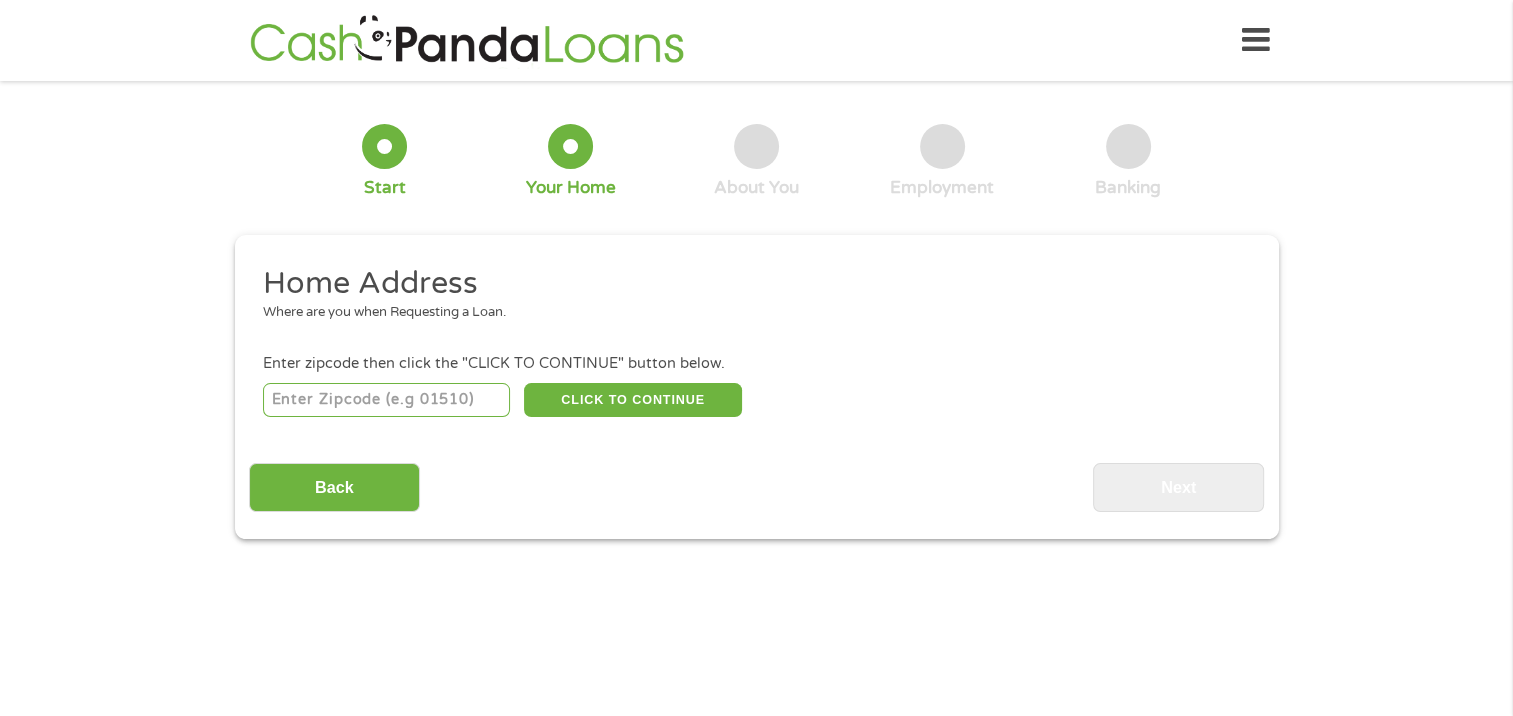type on "48326" 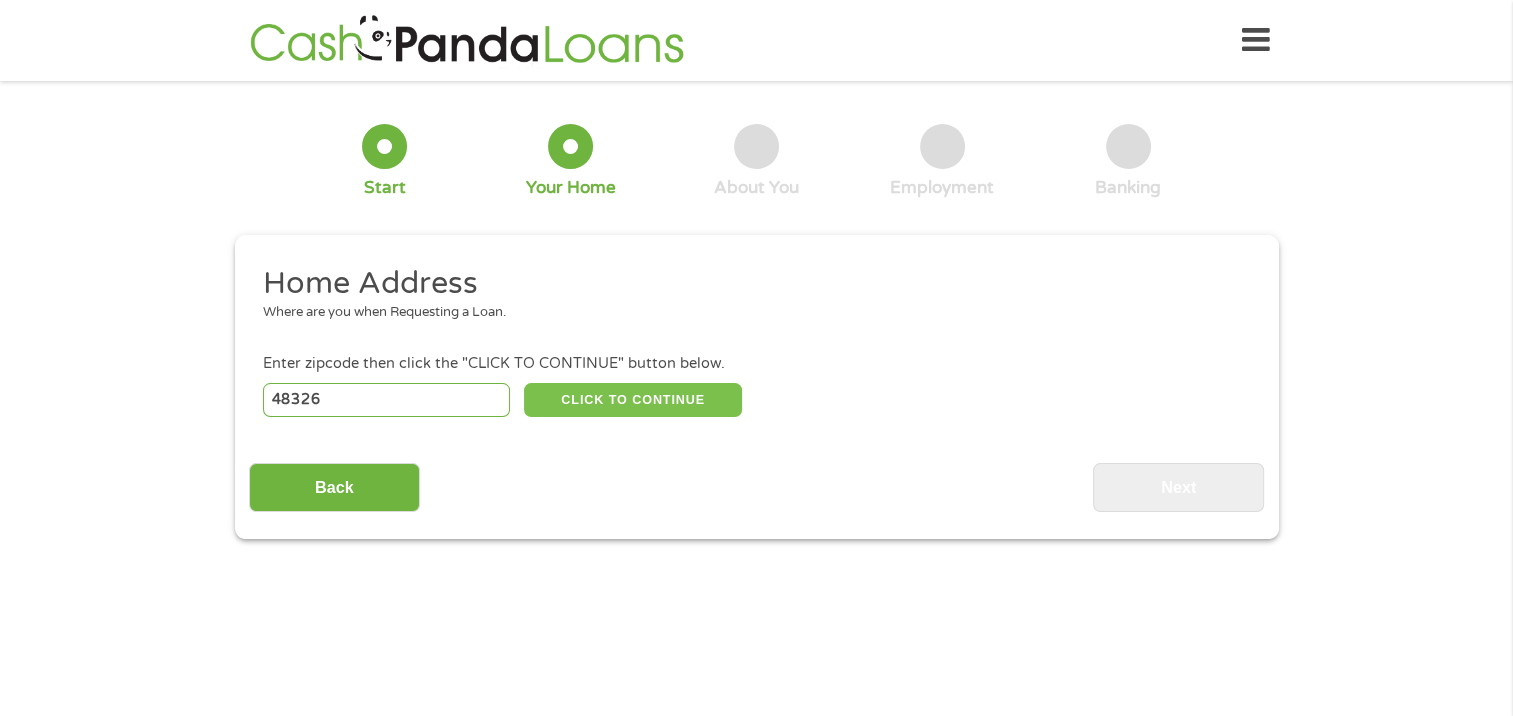 click on "CLICK TO CONTINUE" at bounding box center (633, 400) 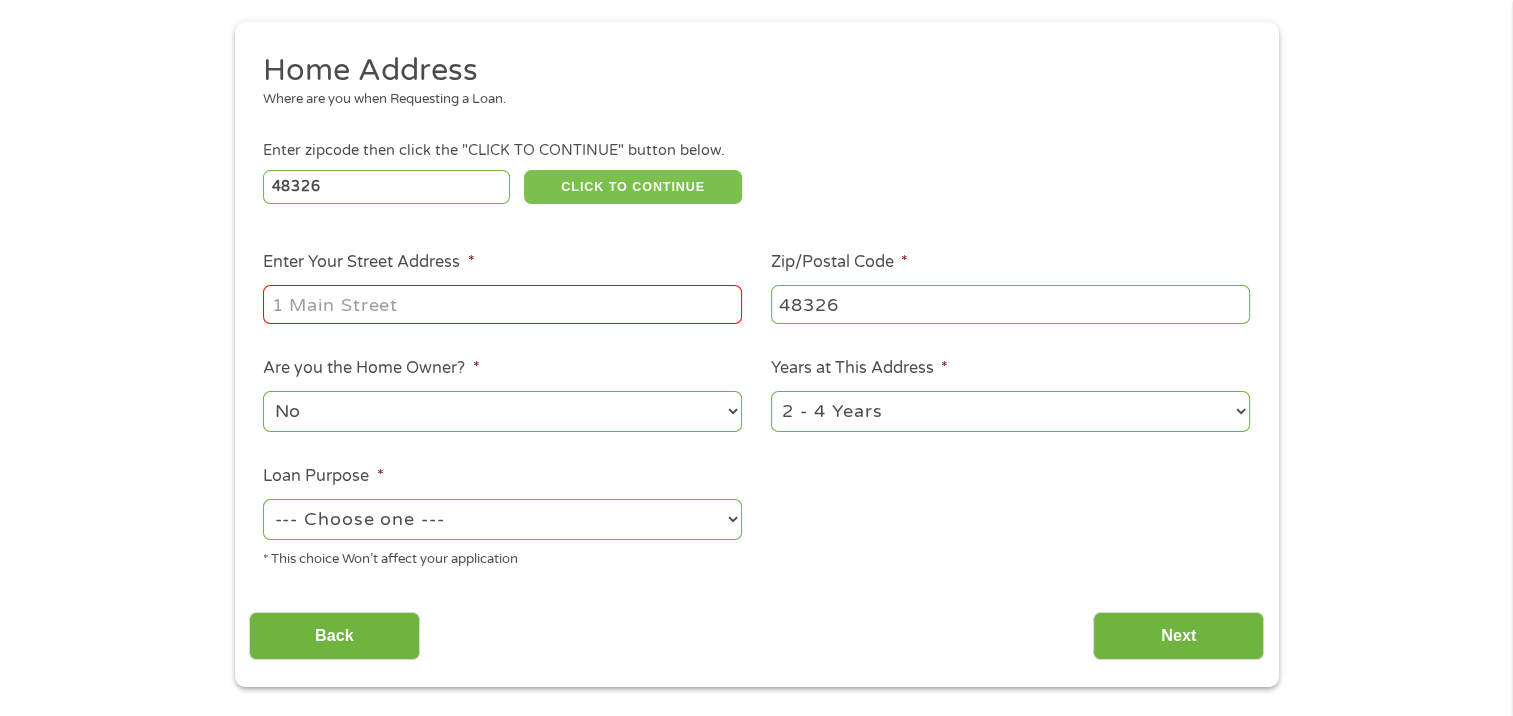 scroll, scrollTop: 256, scrollLeft: 0, axis: vertical 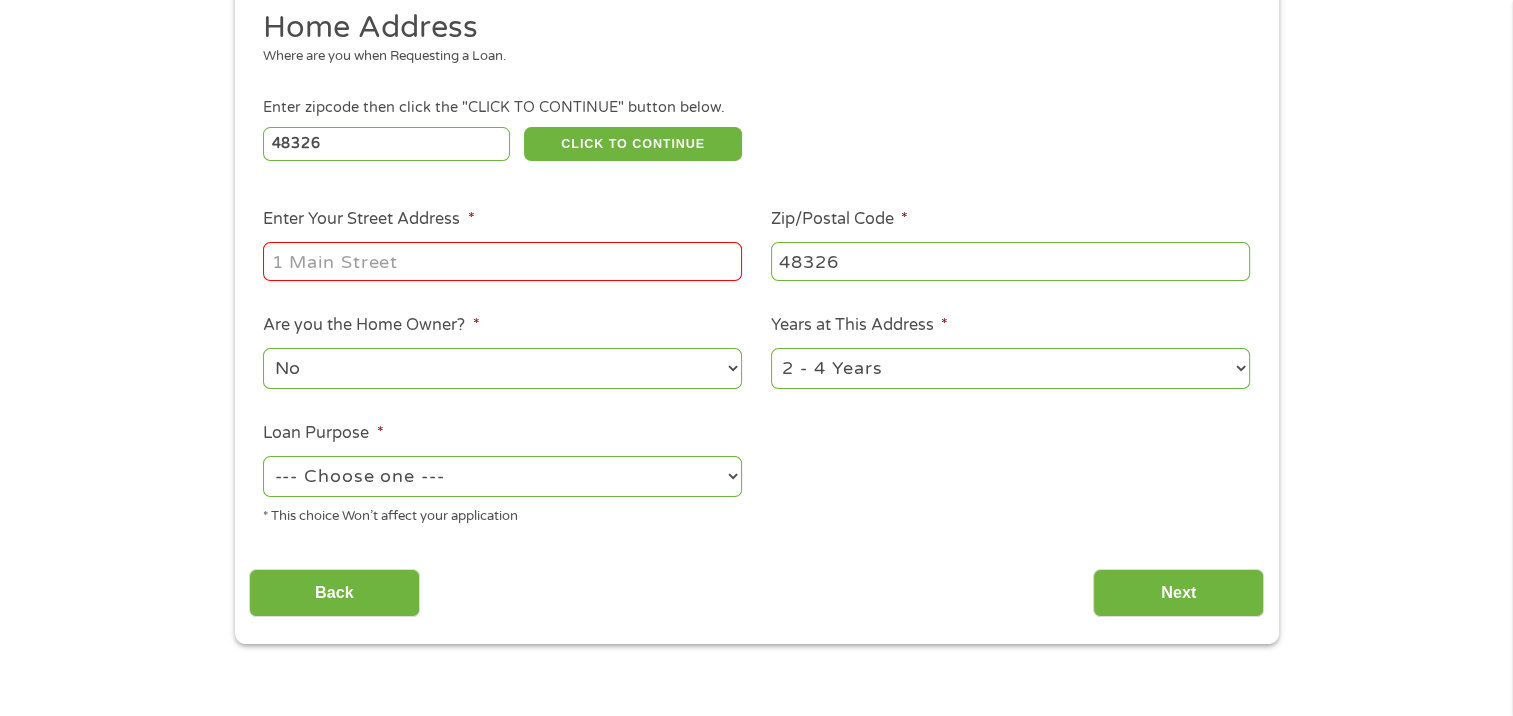 click on "Enter Your Street Address *" at bounding box center [502, 261] 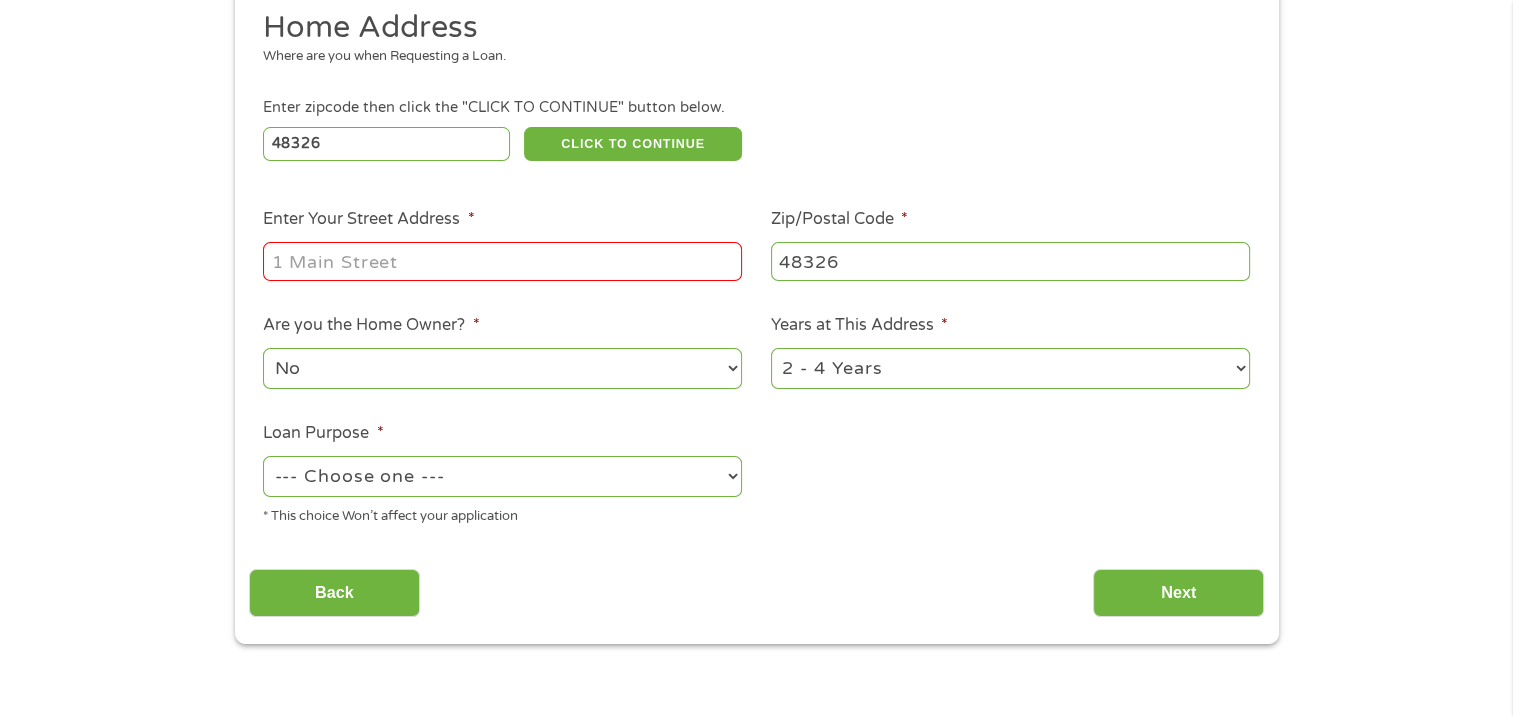 type on "[NUMBER] [STREET] apt[NUMBER]" 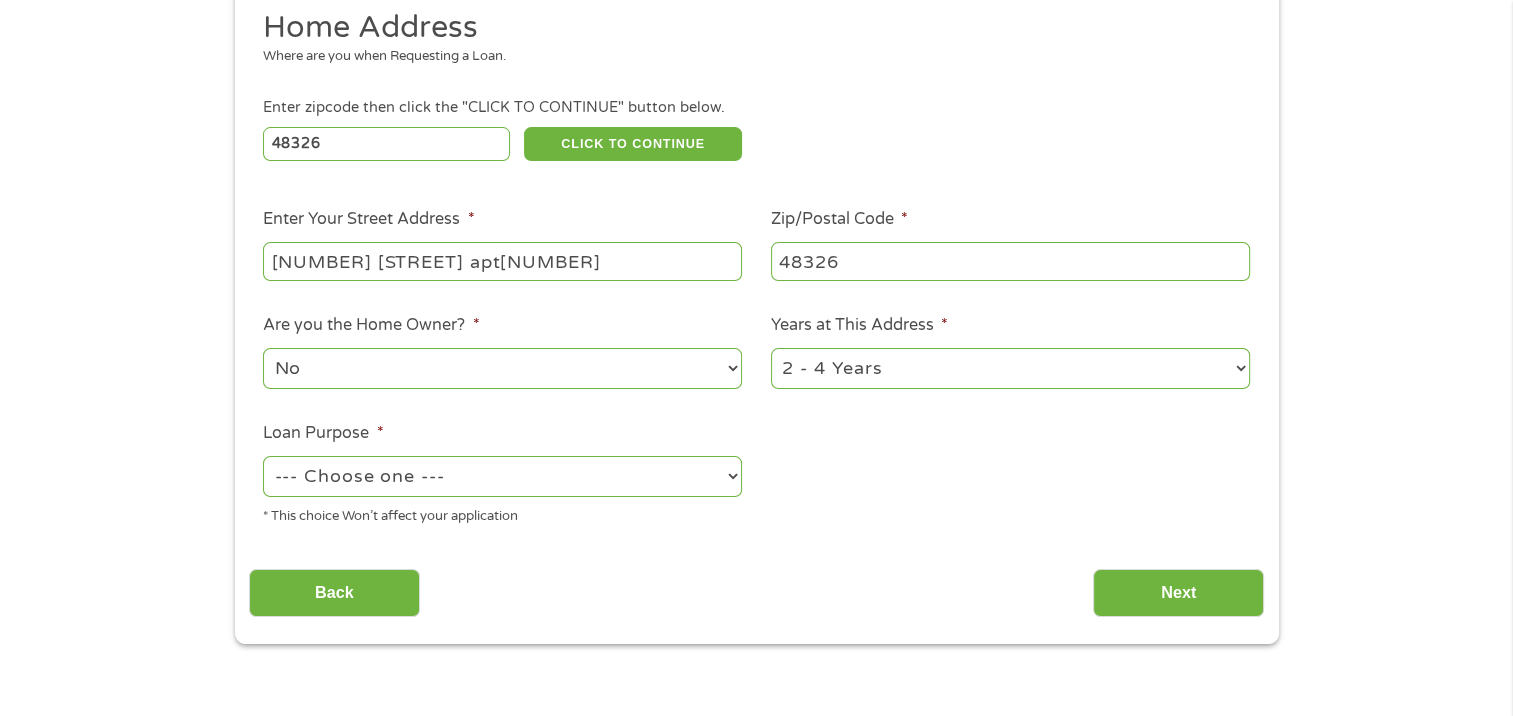 click on "No Yes" at bounding box center (502, 368) 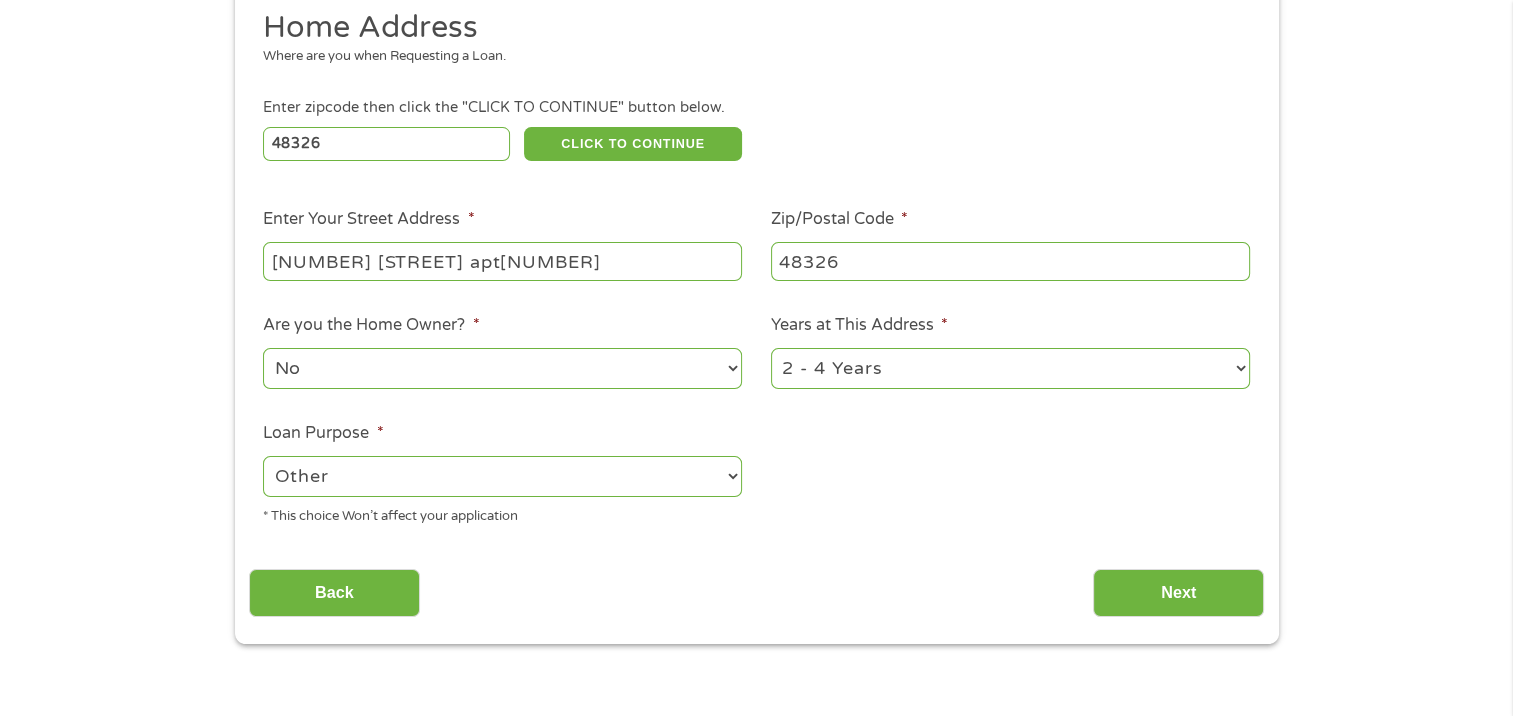 click on "--- Choose one --- Pay Bills Debt Consolidation Home Improvement Major Purchase Car Loan Short Term Cash Medical Expenses Other" at bounding box center [502, 476] 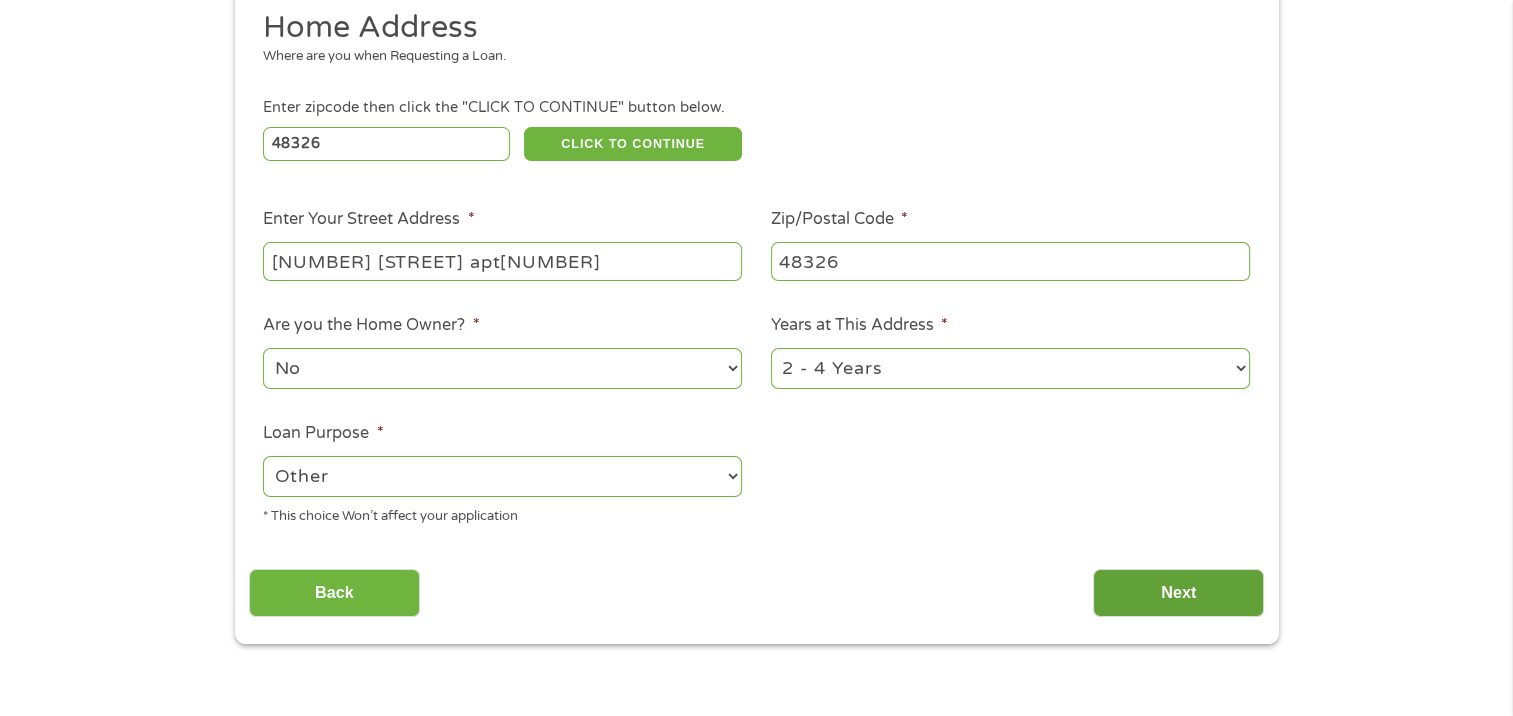 click on "Next" at bounding box center (1178, 593) 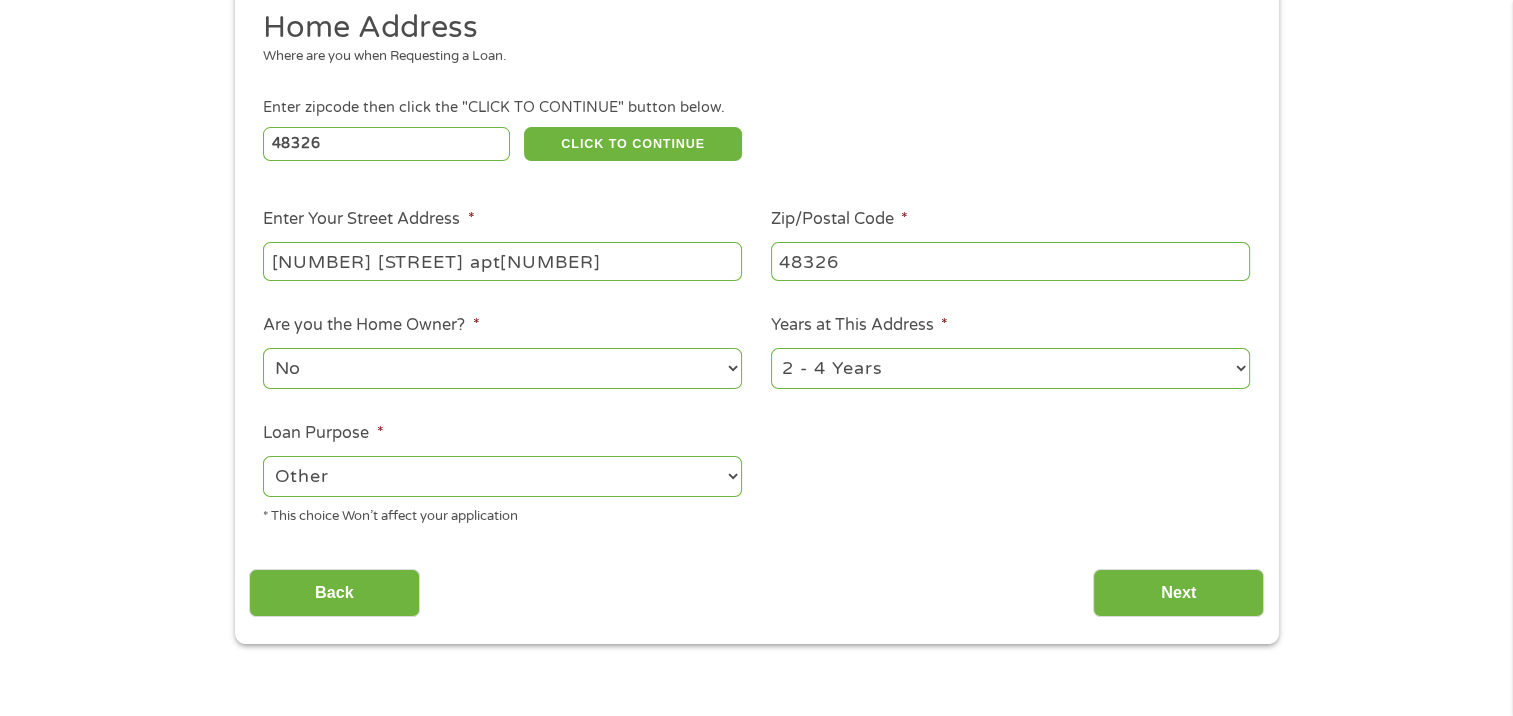 scroll, scrollTop: 8, scrollLeft: 8, axis: both 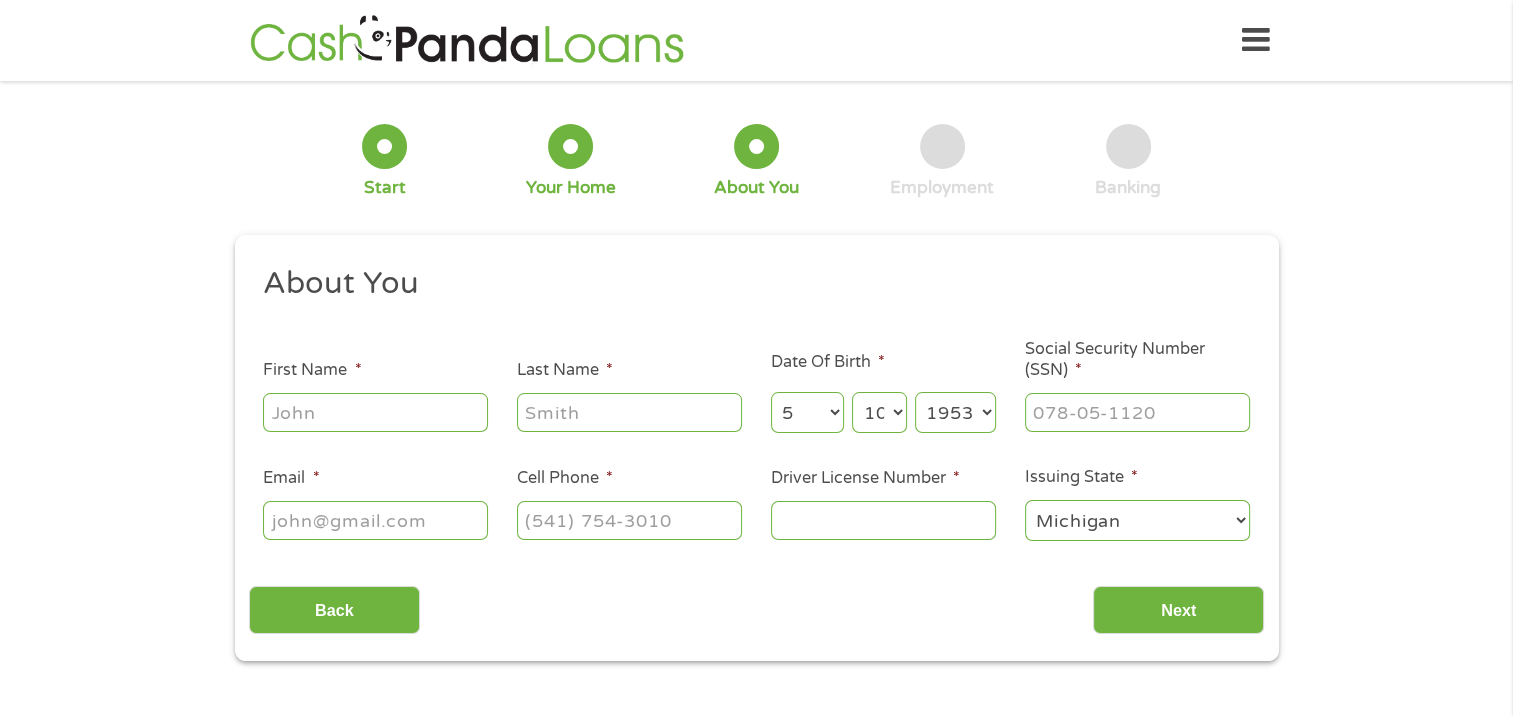 click on "First Name *" at bounding box center [375, 412] 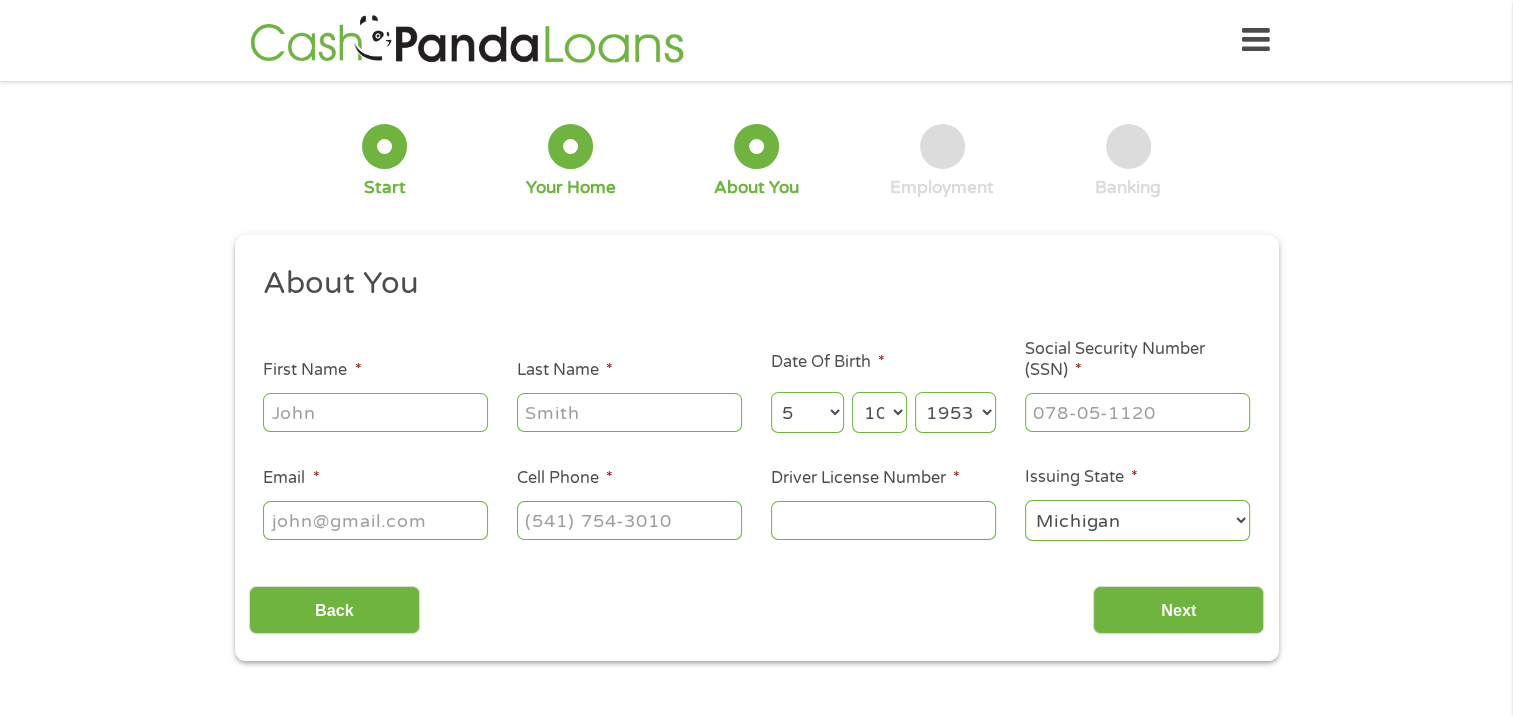 type on "[FIRST]" 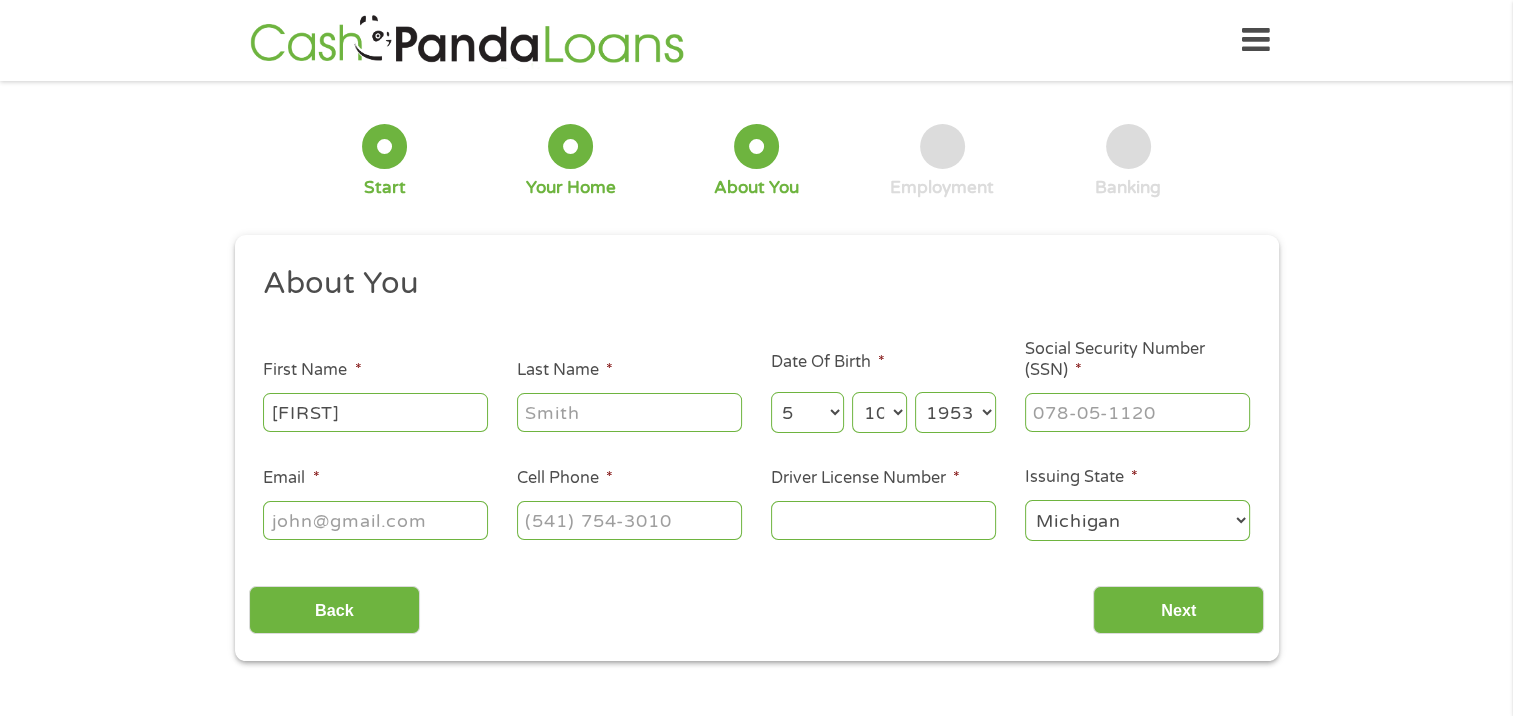type on "[LAST]" 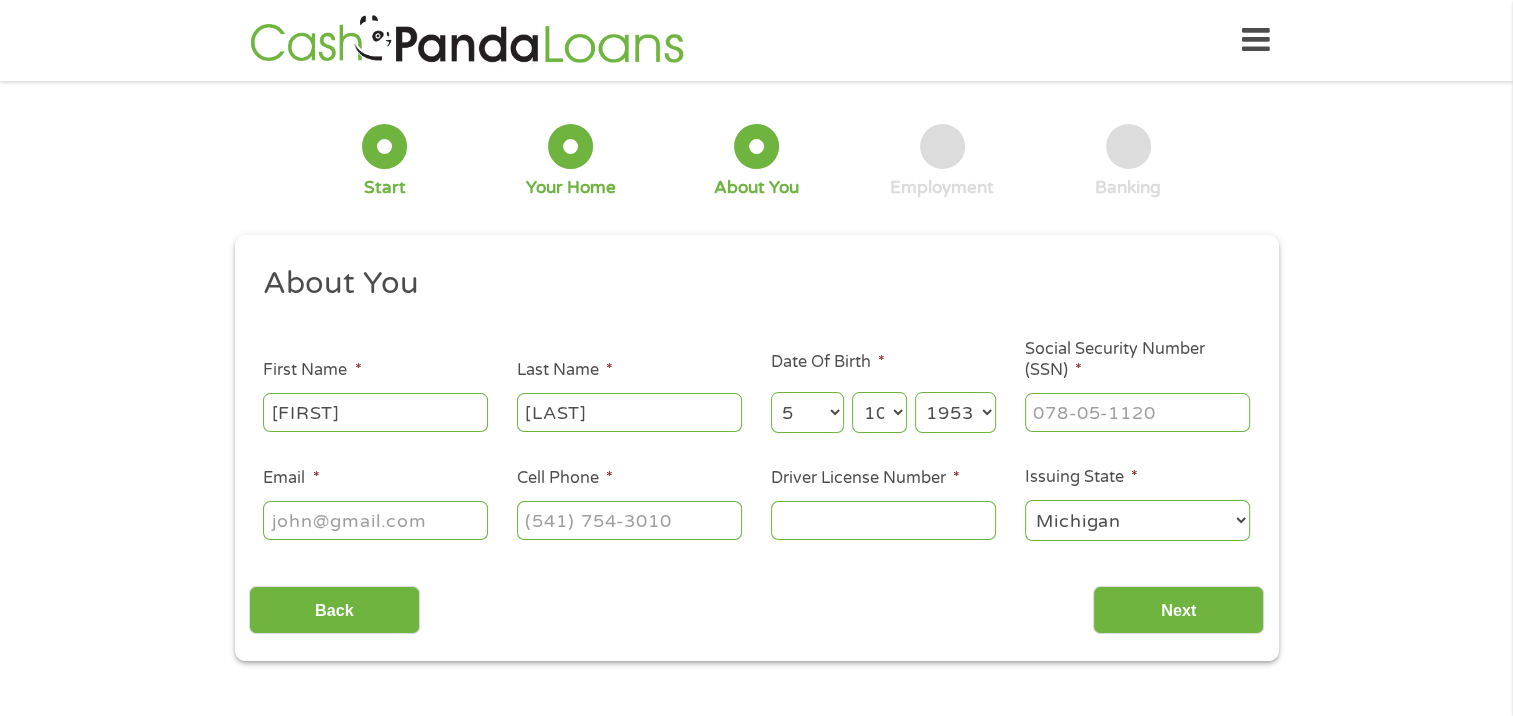 type on "[USERNAME]@[DOMAIN].com" 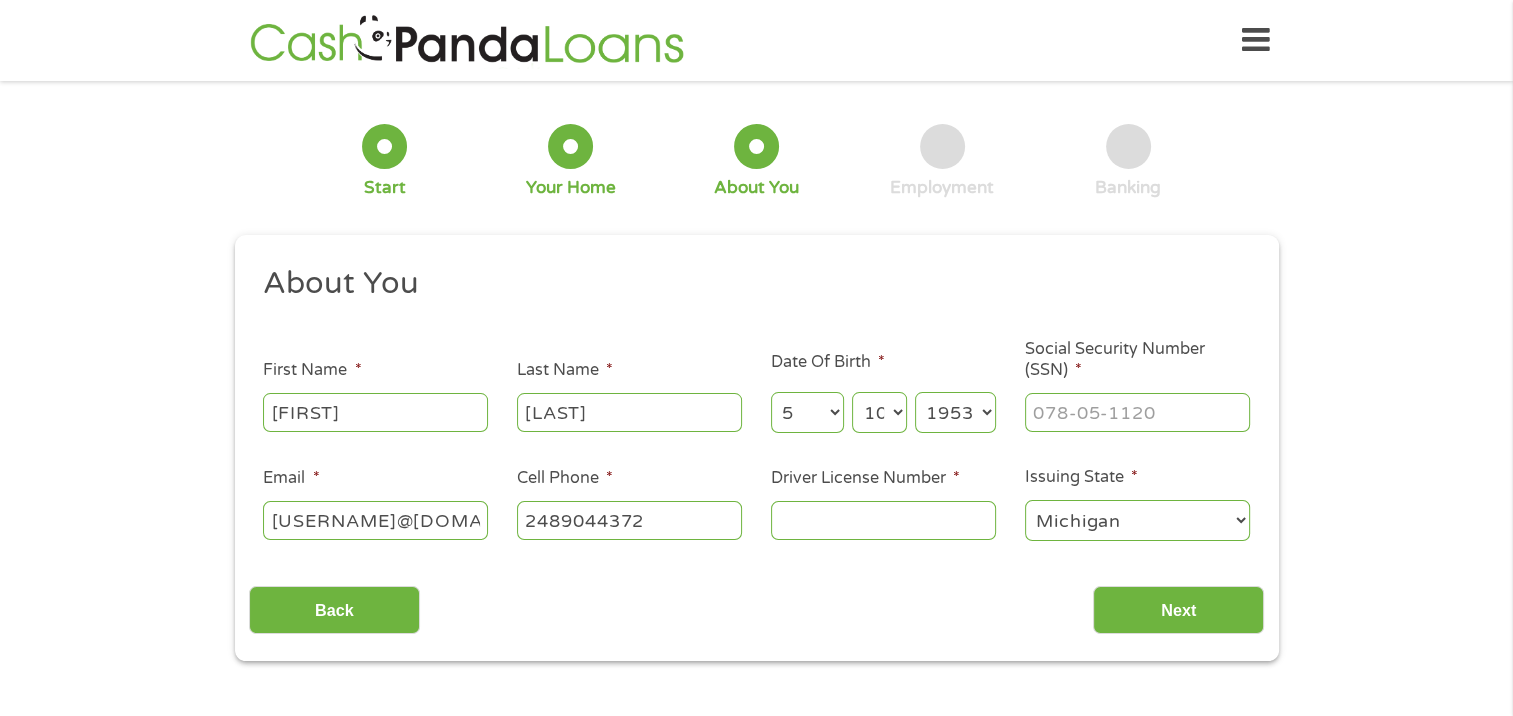 type on "[PHONE]" 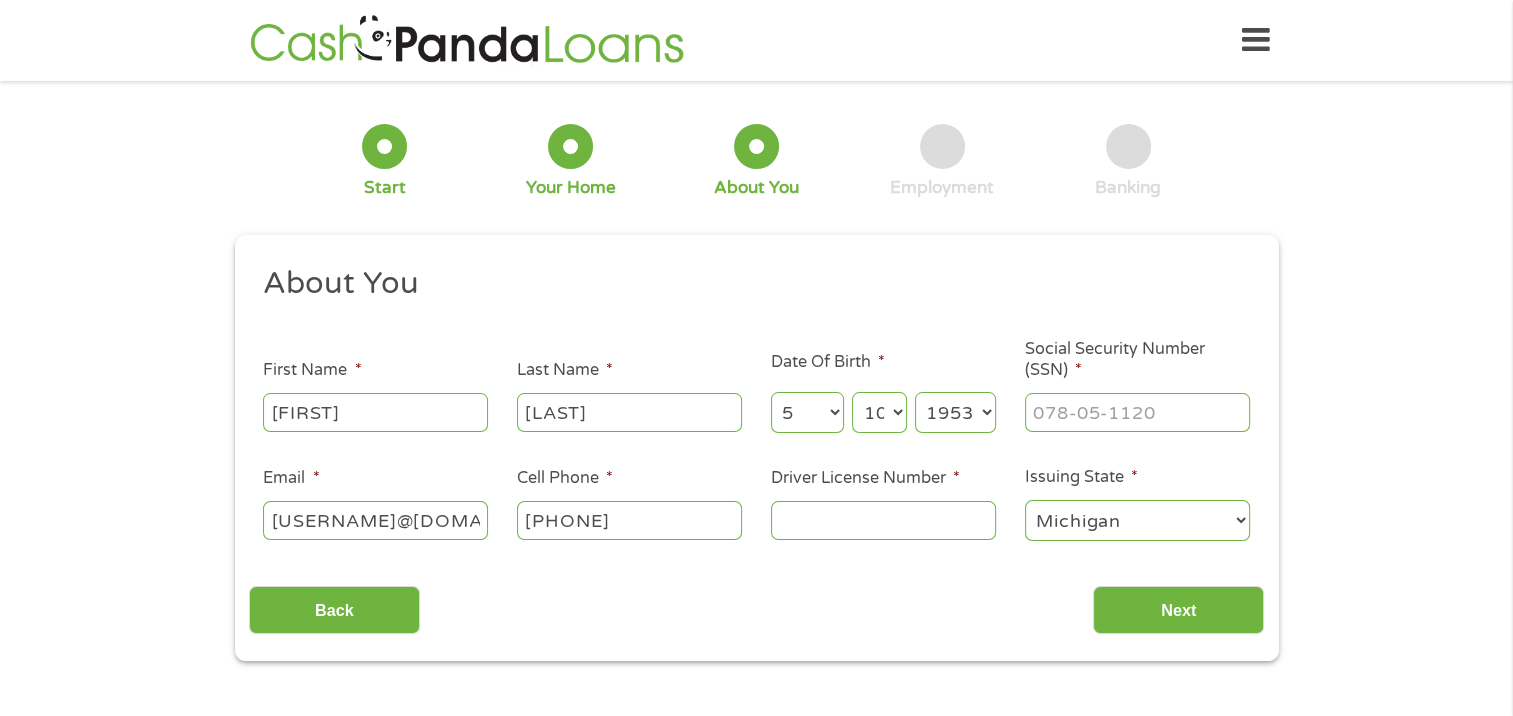 click on "Driver License Number *" at bounding box center [883, 520] 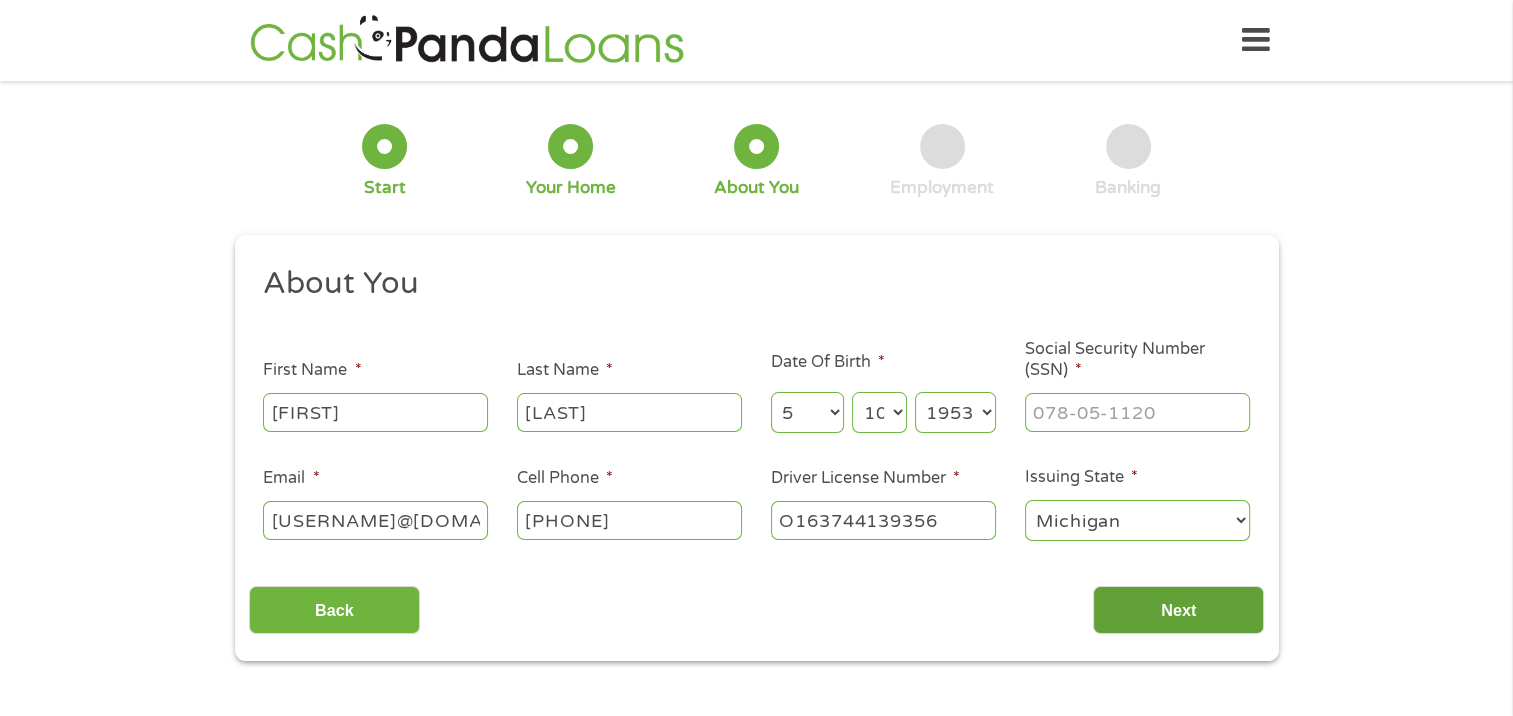 type on "O163744139356" 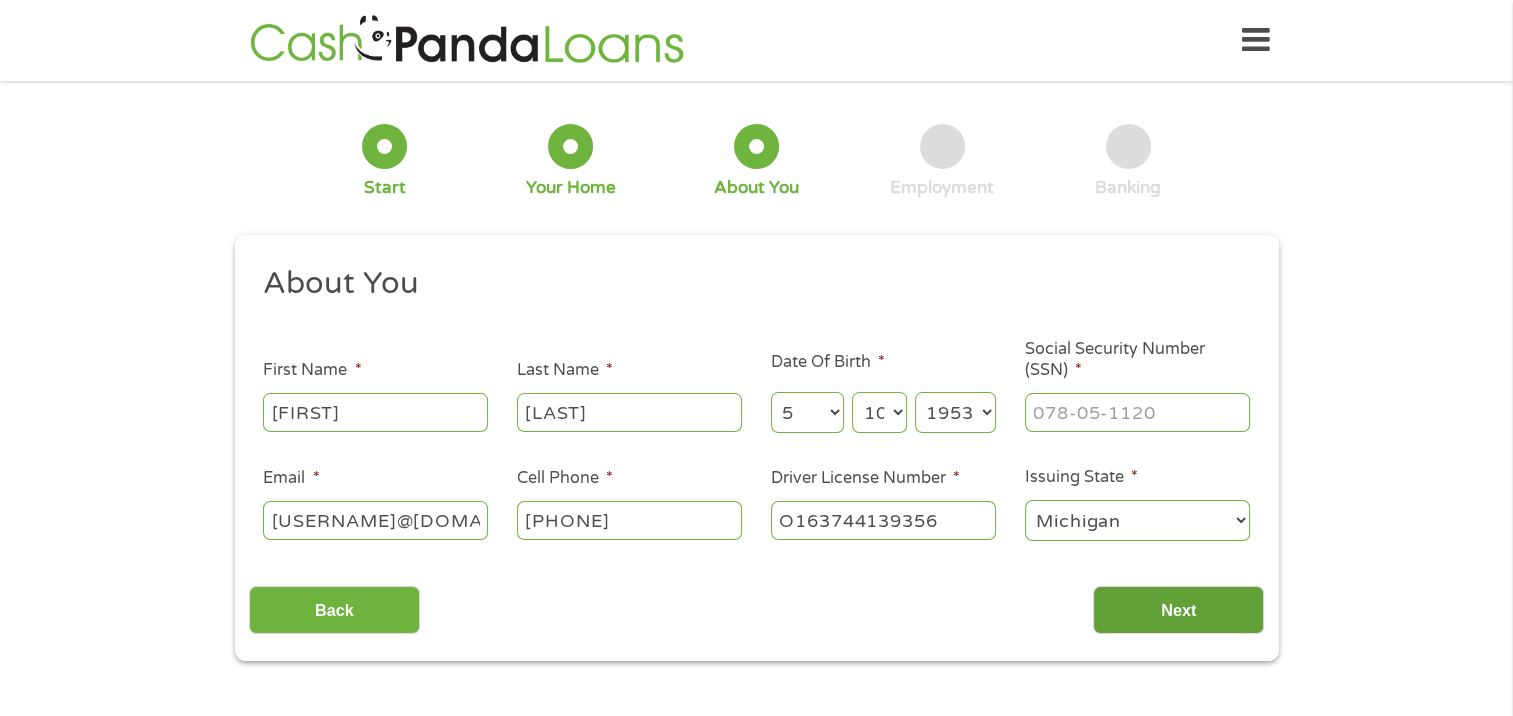 scroll, scrollTop: 8, scrollLeft: 8, axis: both 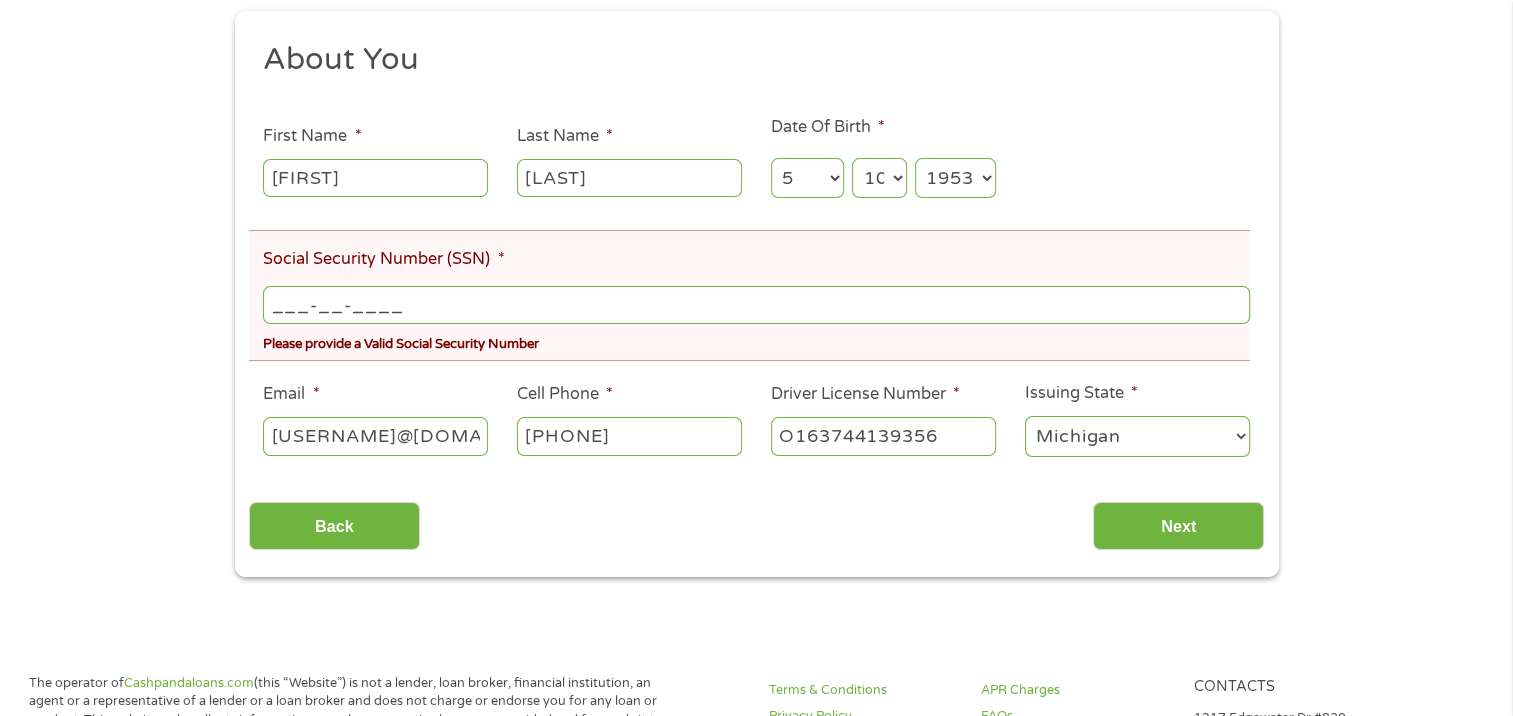click on "___-__-____" at bounding box center [756, 305] 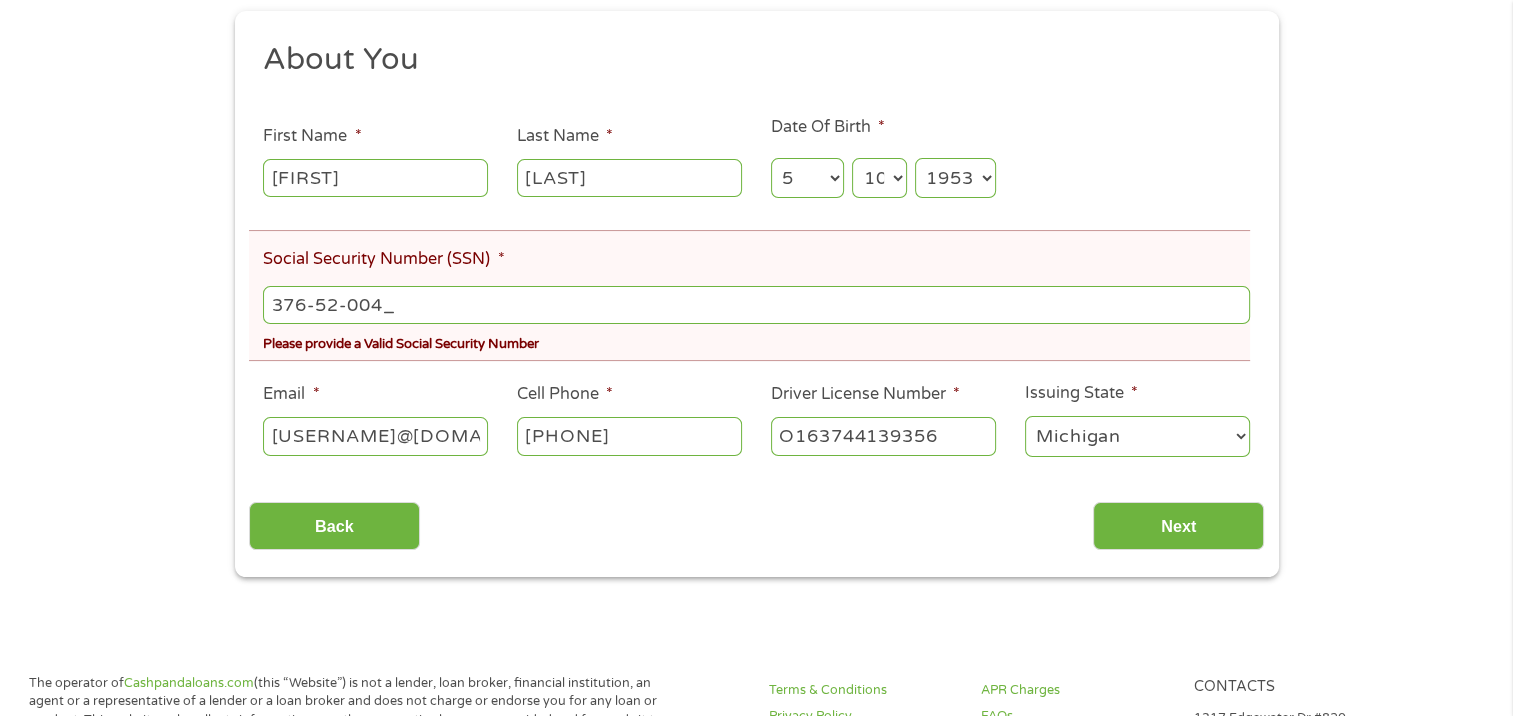 type on "376-52-0043" 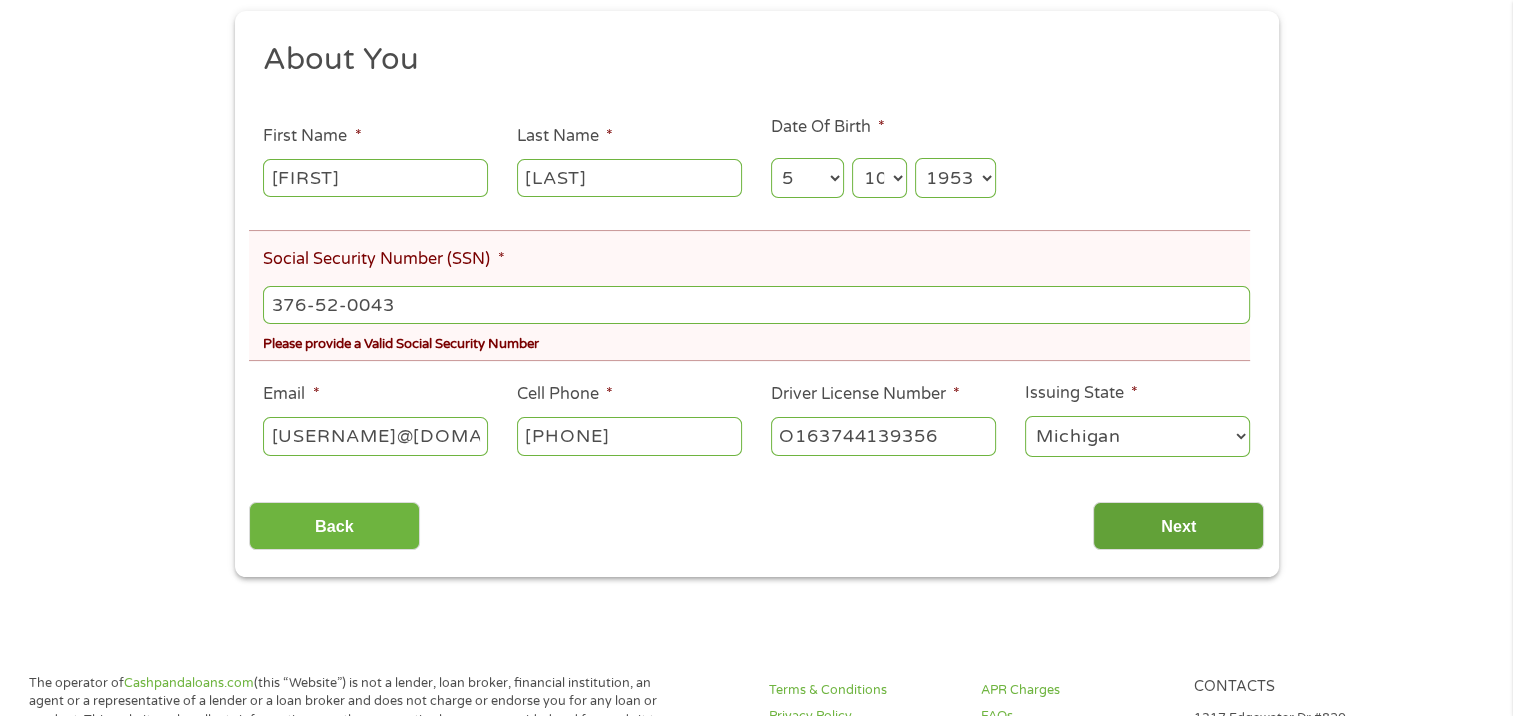 click on "Next" at bounding box center [1178, 526] 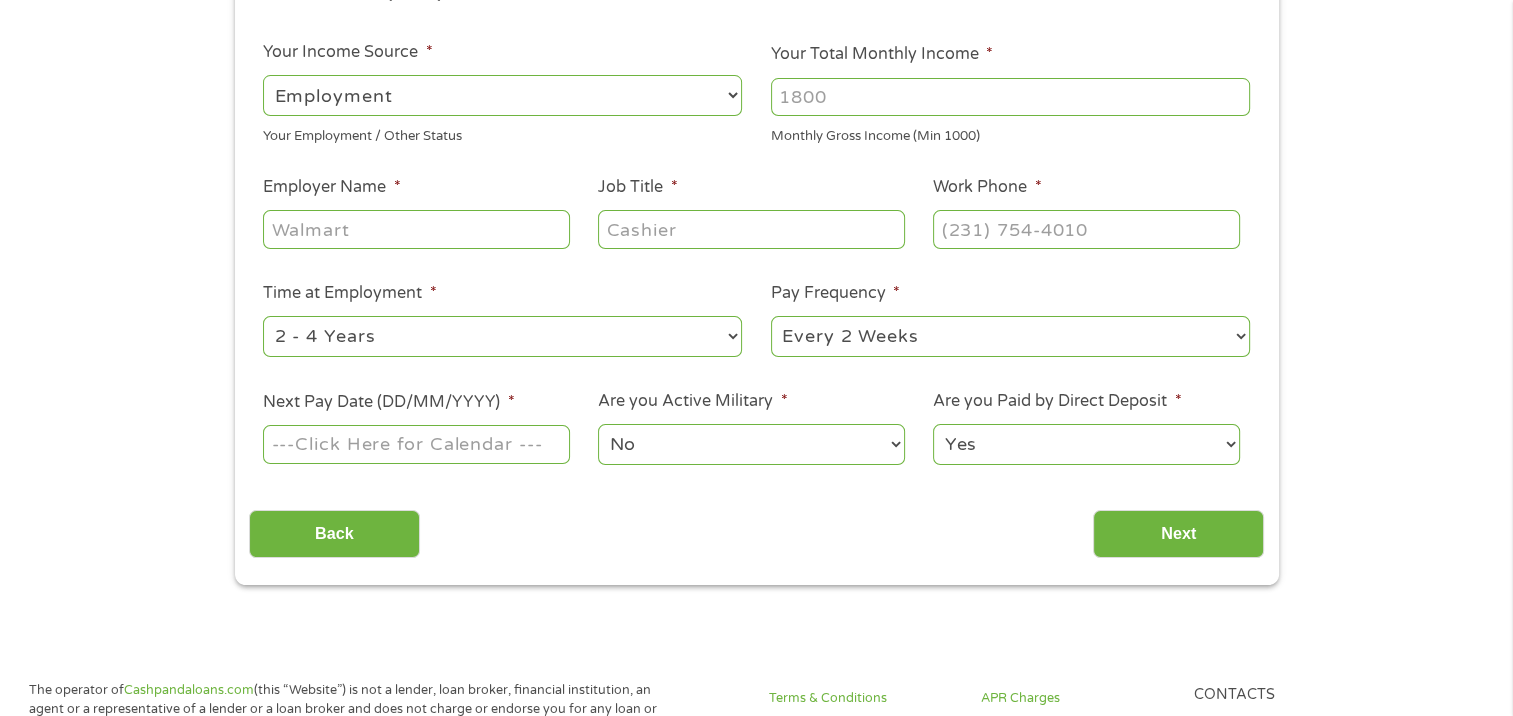scroll, scrollTop: 217, scrollLeft: 0, axis: vertical 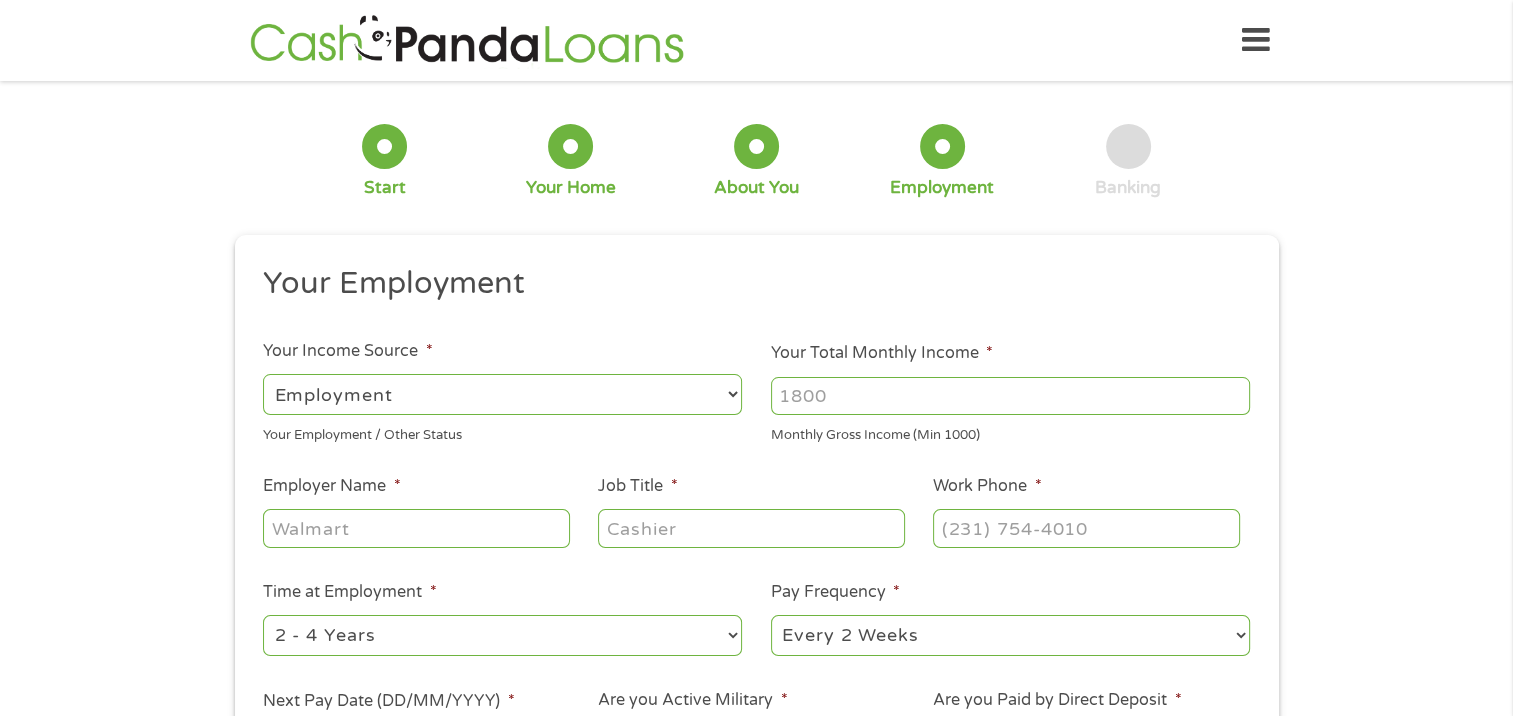 click on "Your Total Monthly Income *" at bounding box center (1010, 396) 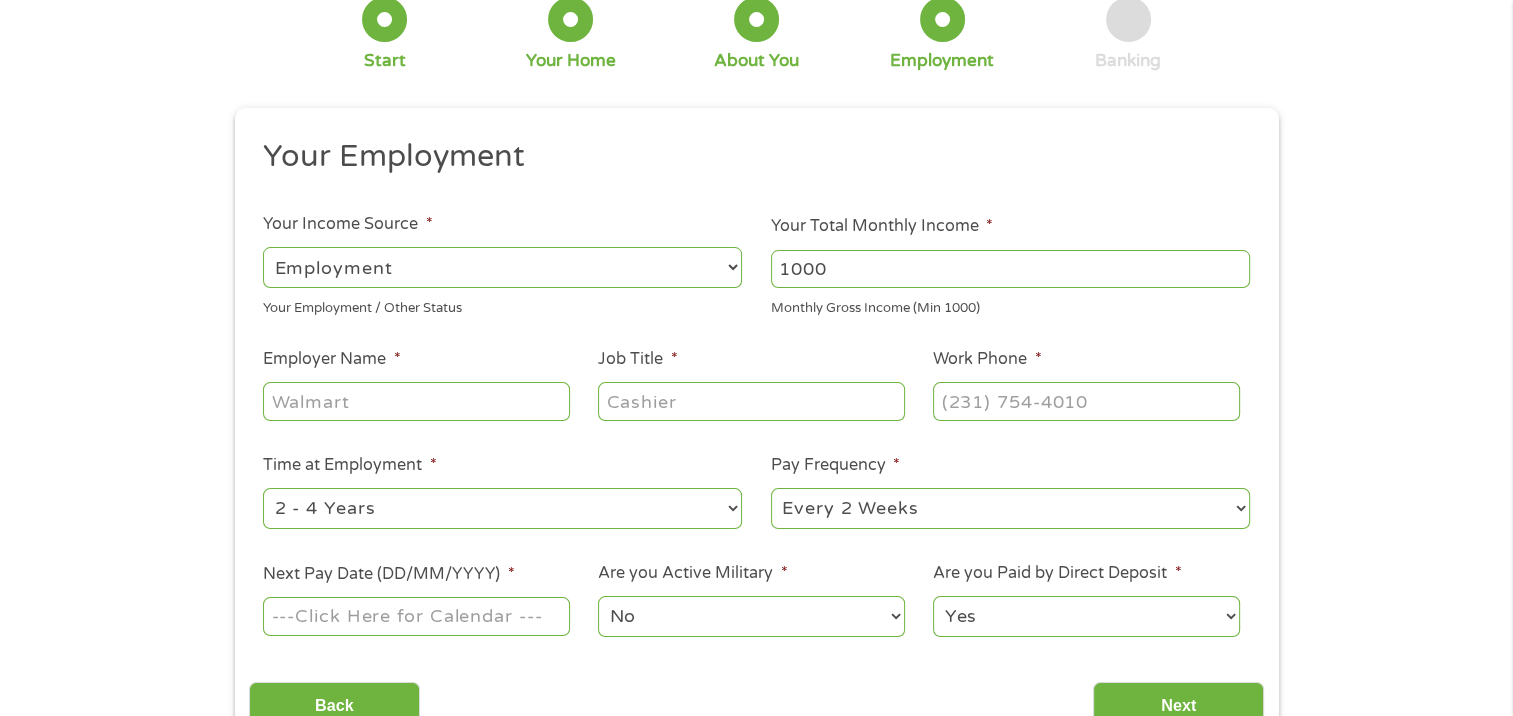 scroll, scrollTop: 132, scrollLeft: 0, axis: vertical 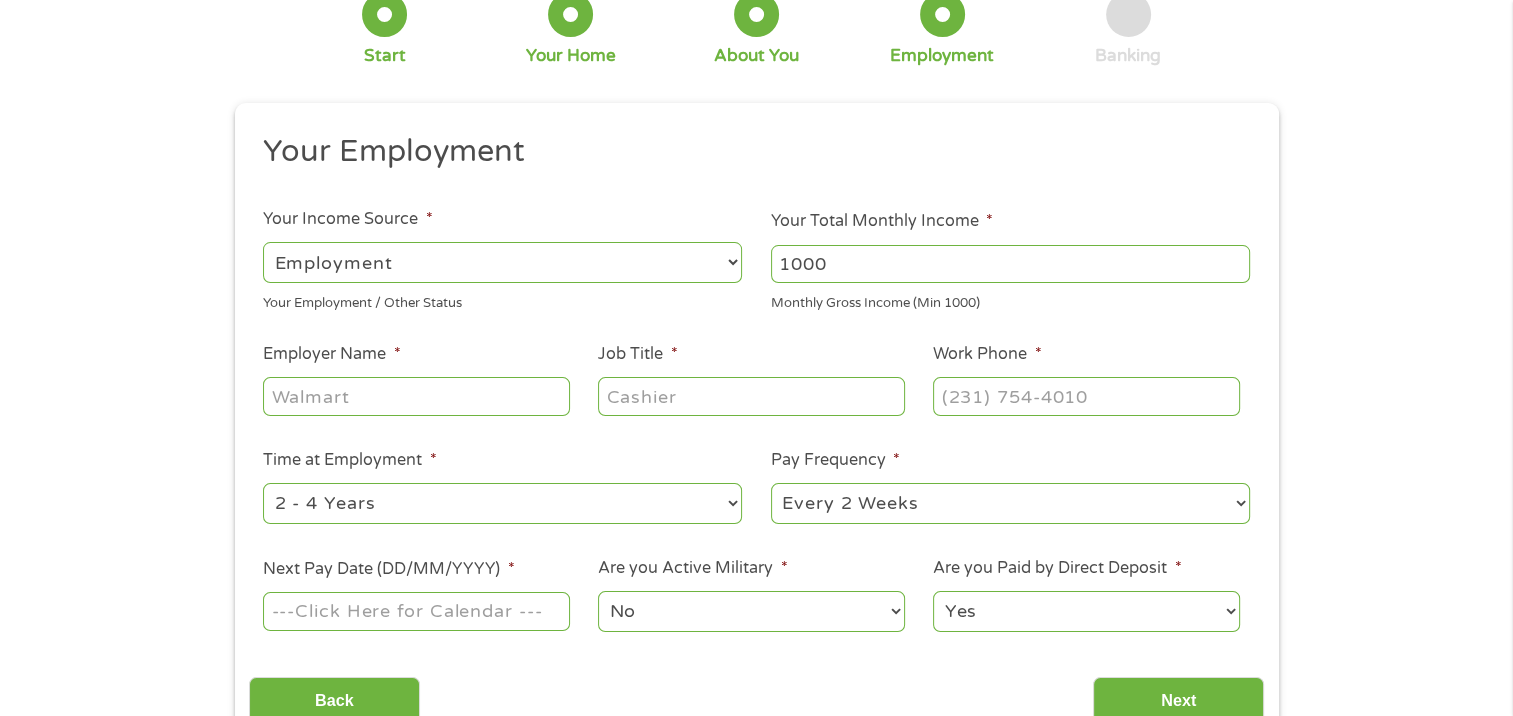 type on "1000" 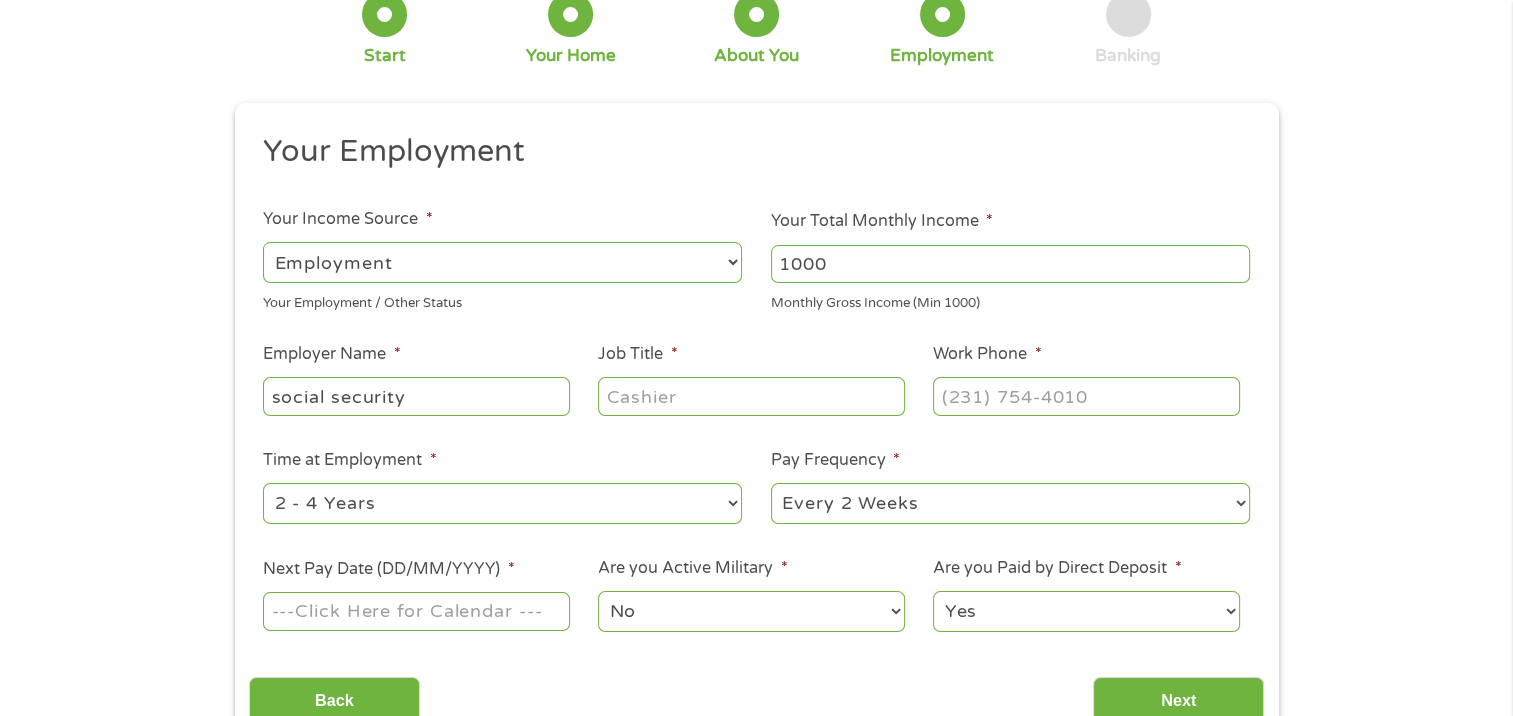 type on "social security" 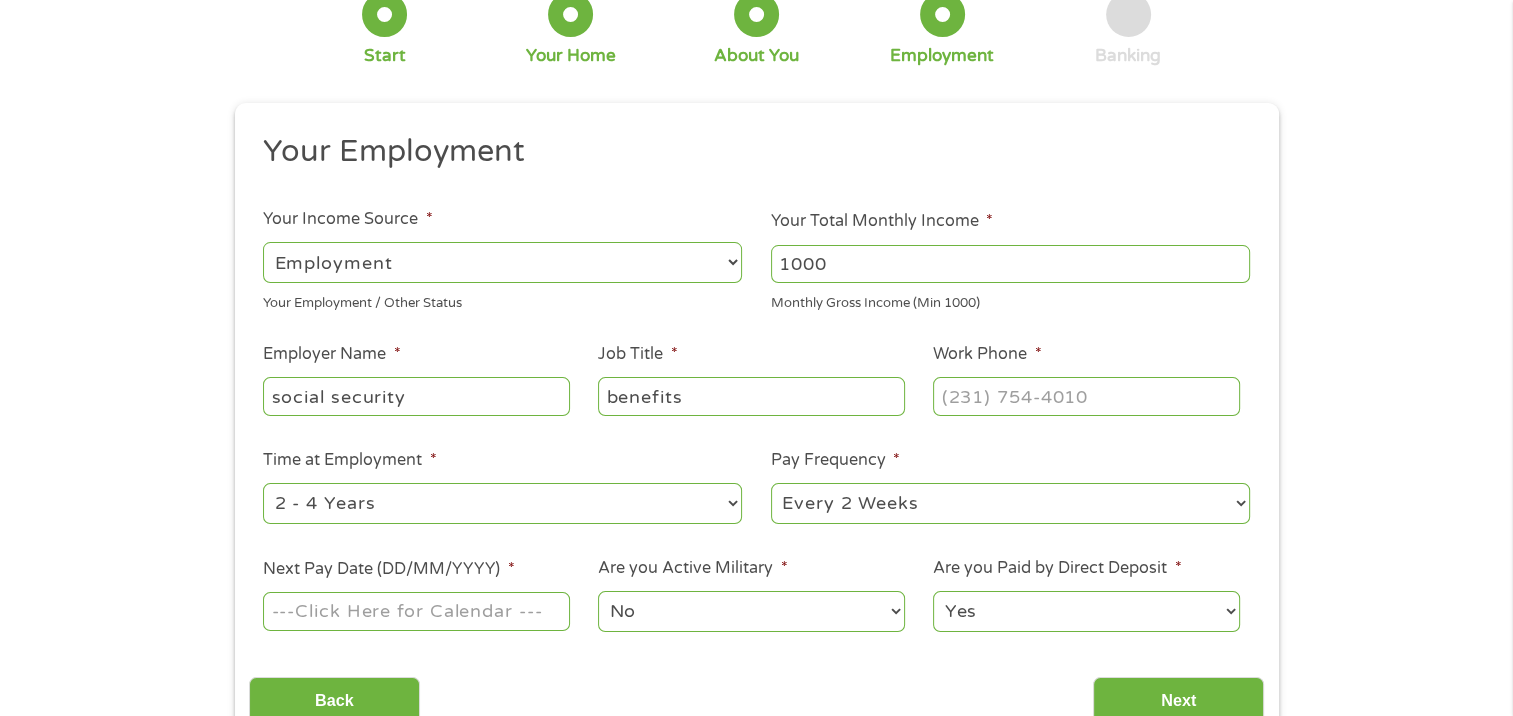type on "benefits" 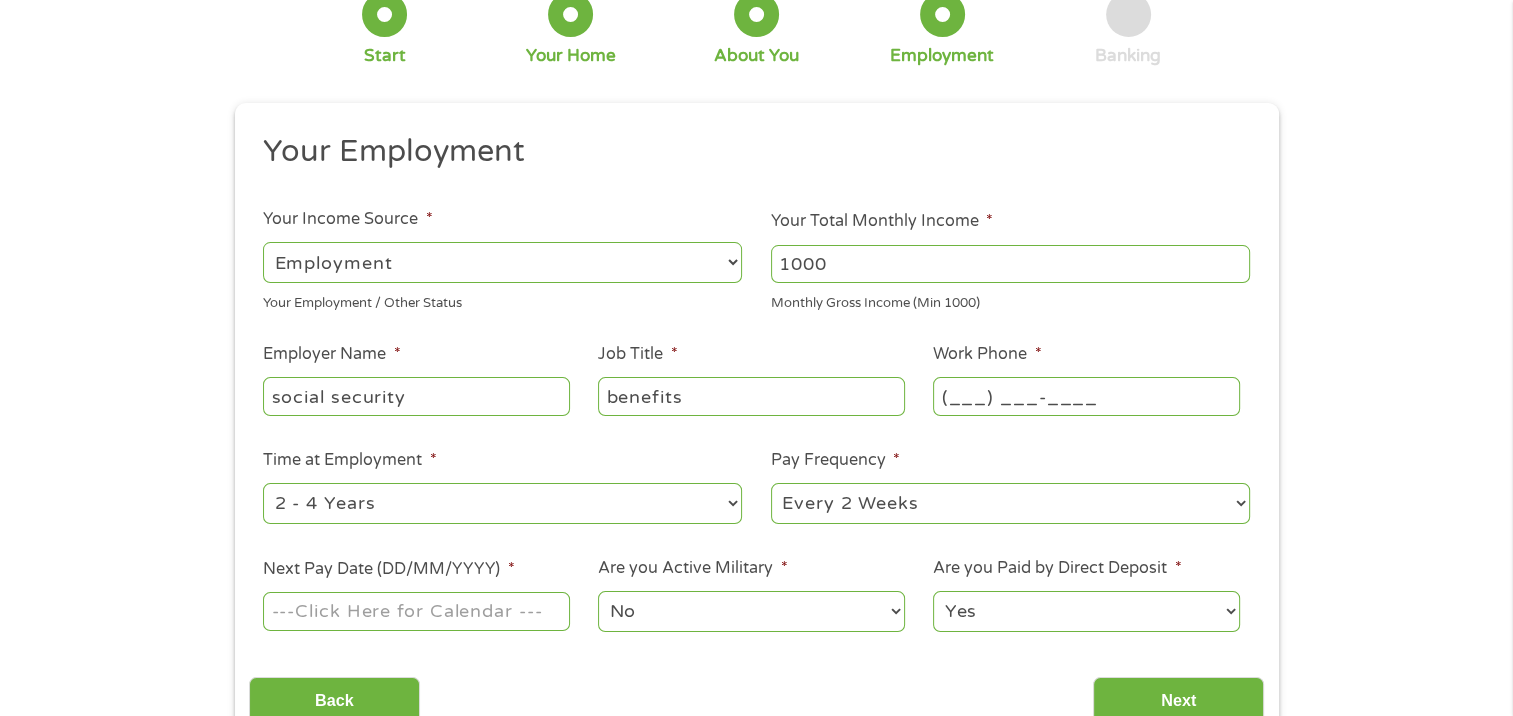 click on "(___) ___-____" at bounding box center [1086, 396] 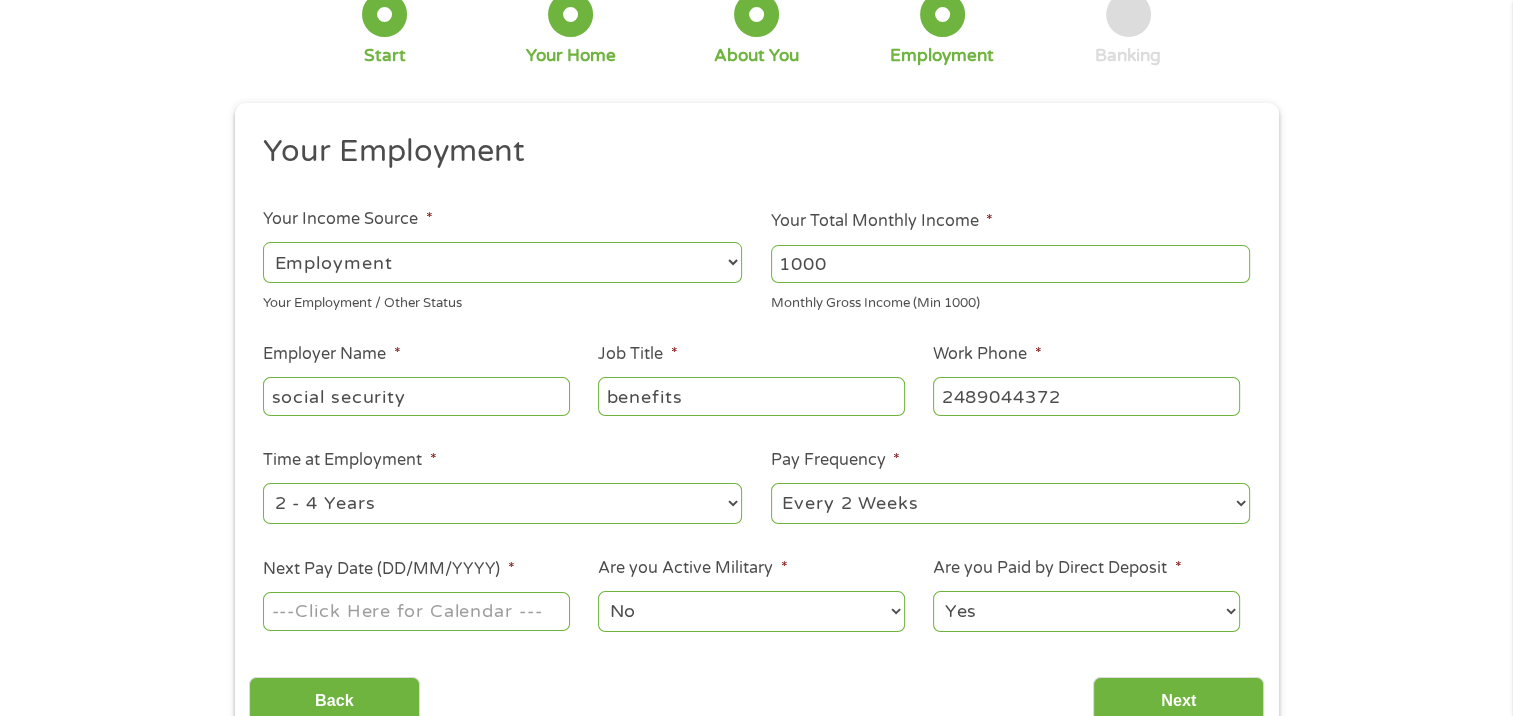type on "[PHONE]" 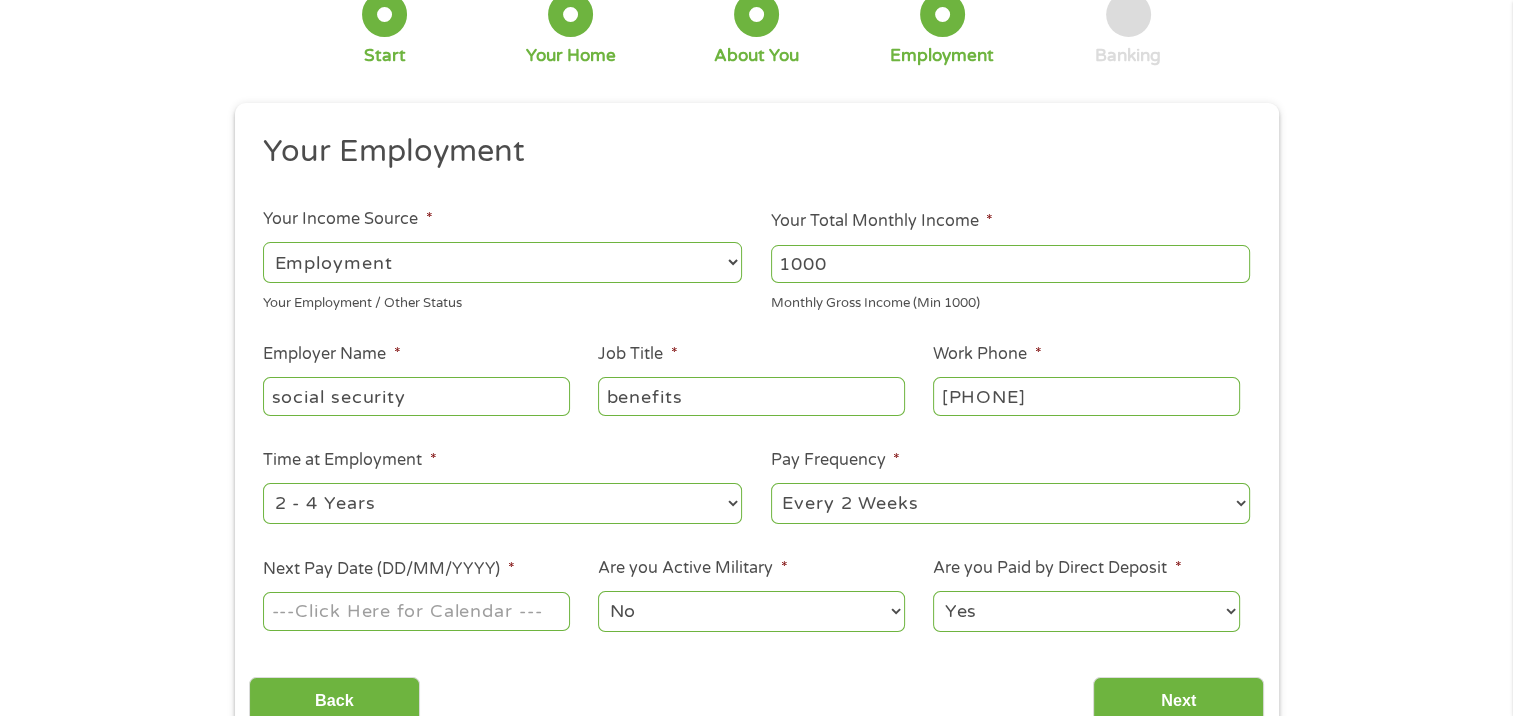 click on "--- Choose one --- 1 Year or less 1 - 2 Years 2 - 4 Years Over 4 Years" at bounding box center (502, 503) 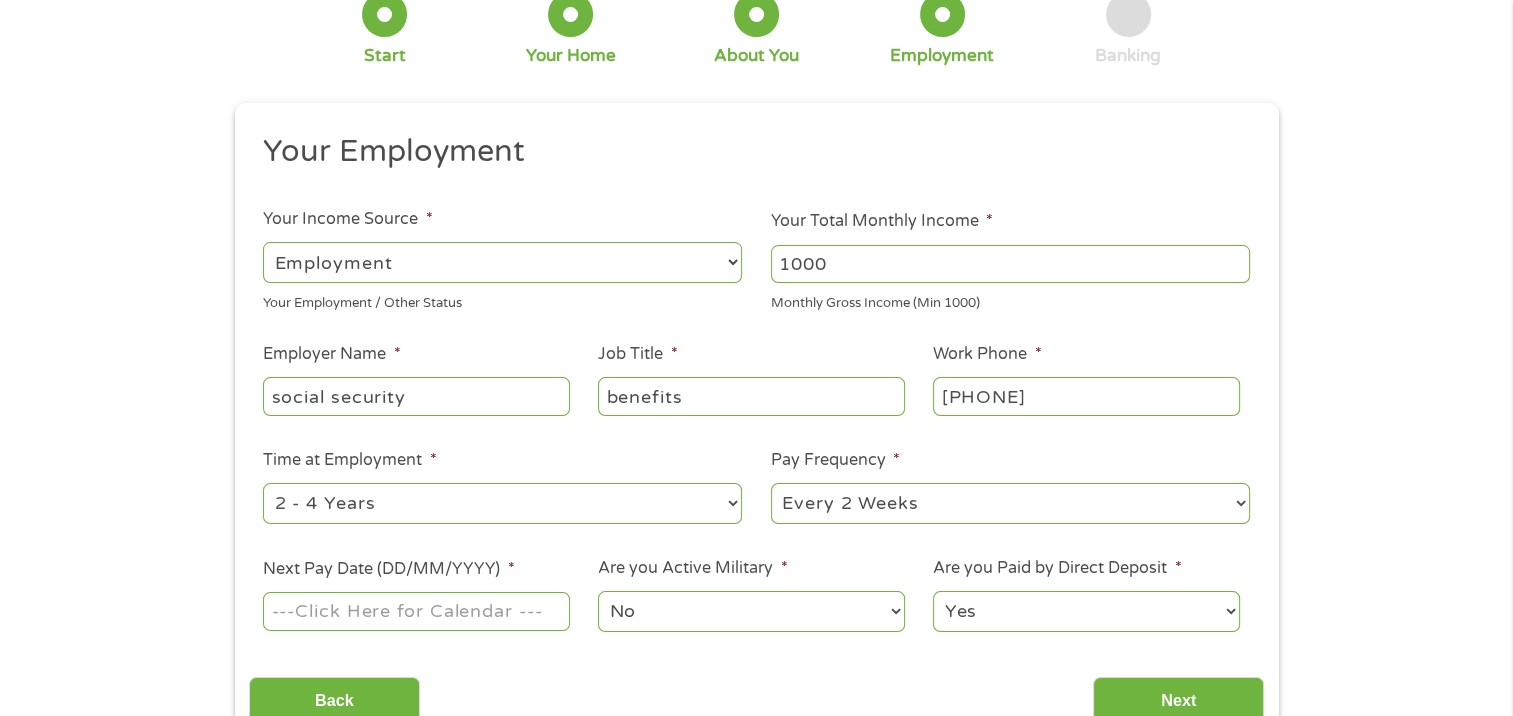 select on "60months" 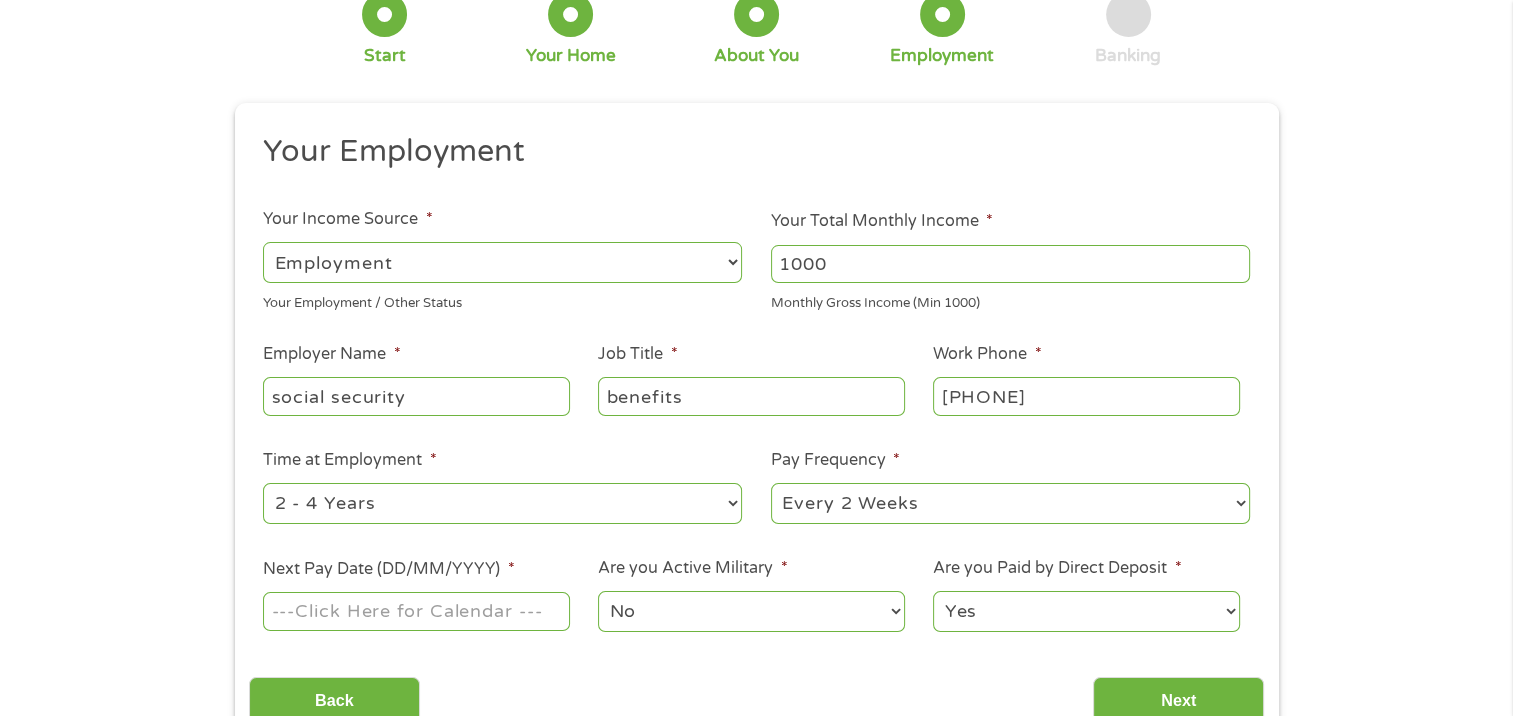 click on "--- Choose one --- 1 Year or less 1 - 2 Years 2 - 4 Years Over 4 Years" at bounding box center (502, 503) 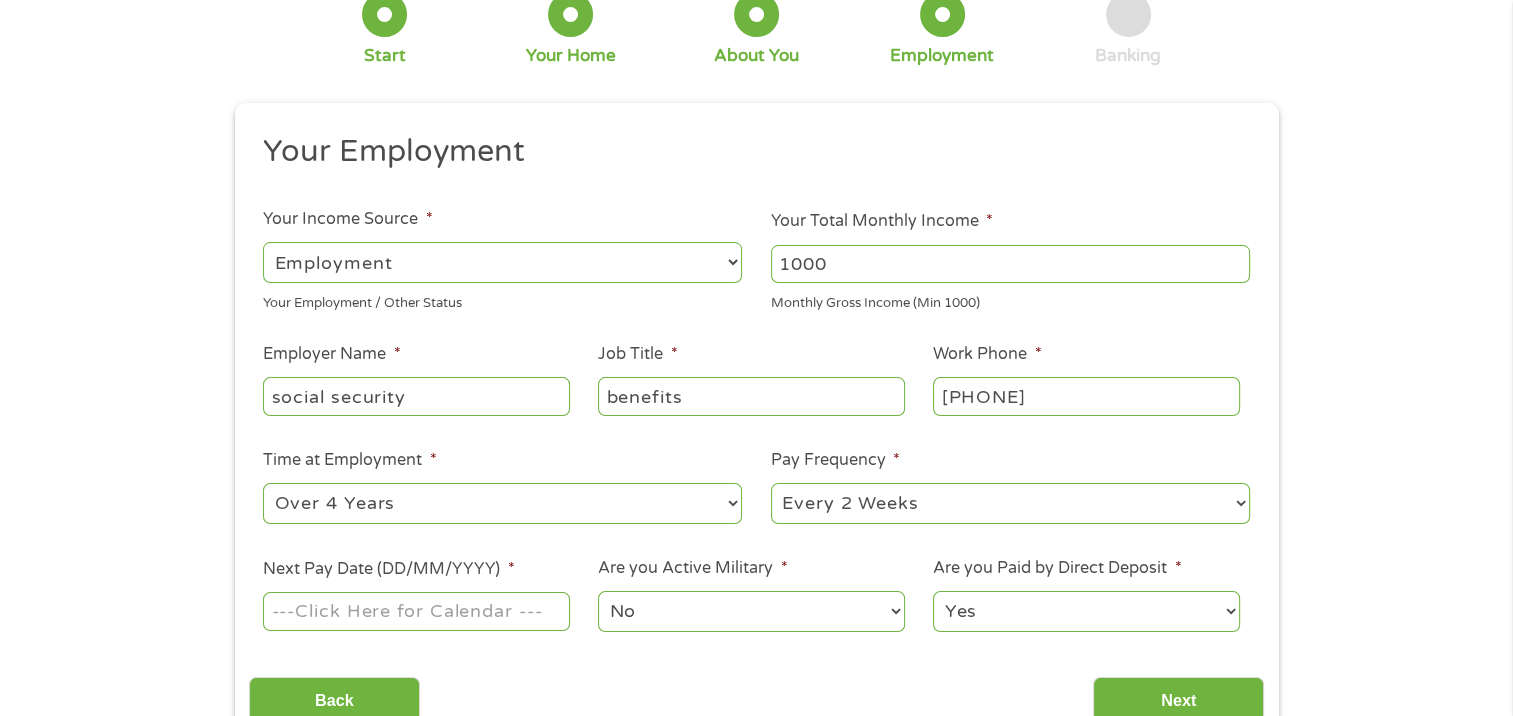 click on "--- Choose one --- Every 2 Weeks Every Week Monthly Semi-Monthly" at bounding box center (1010, 503) 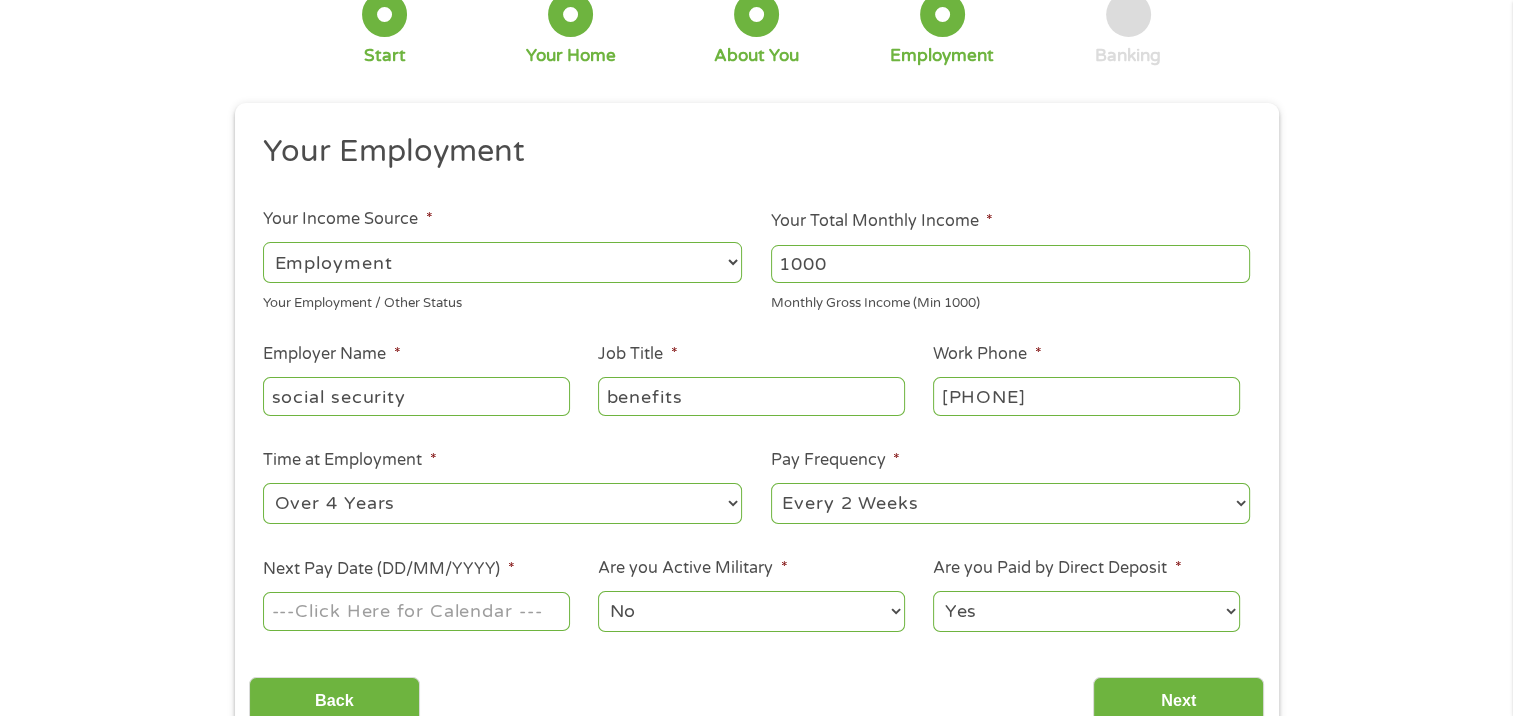 select on "monthly" 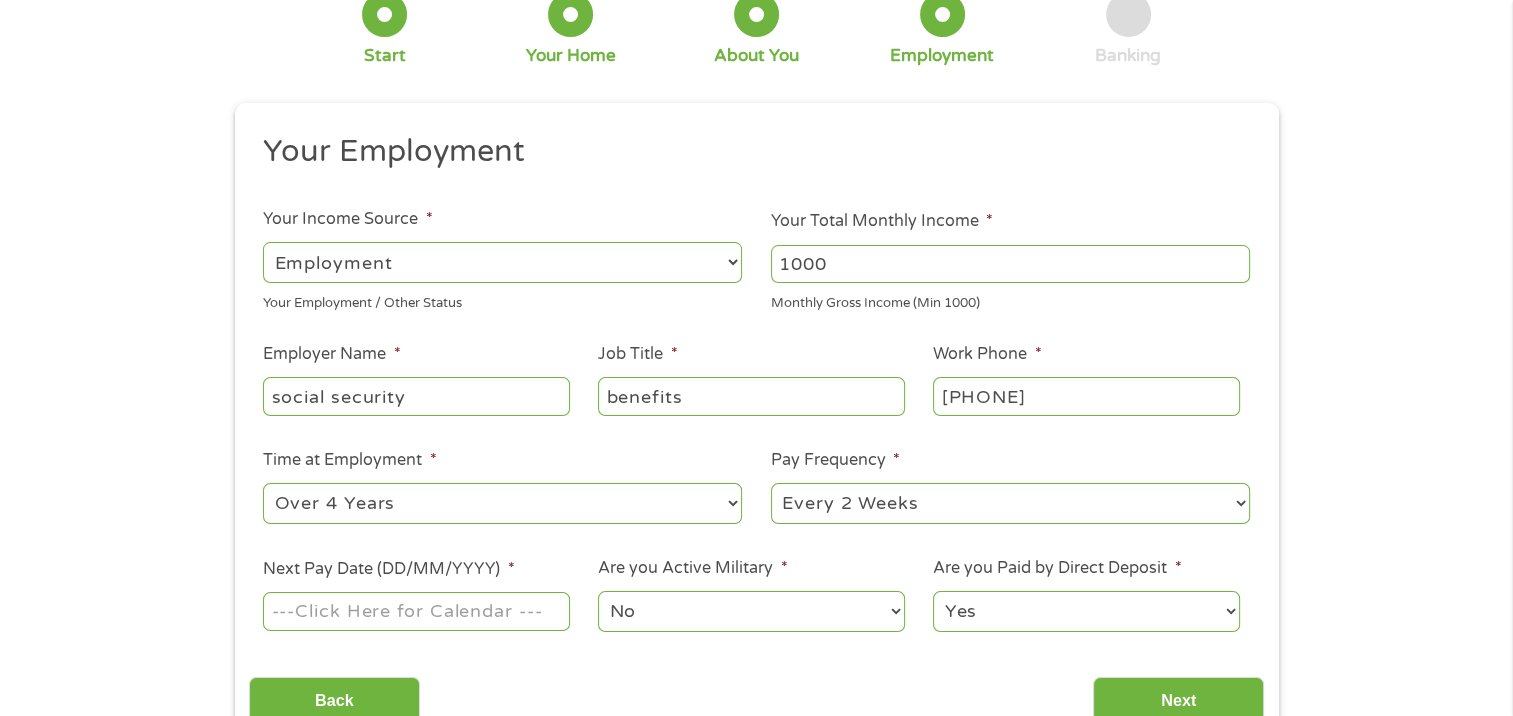 click on "--- Choose one --- Every 2 Weeks Every Week Monthly Semi-Monthly" at bounding box center [1010, 503] 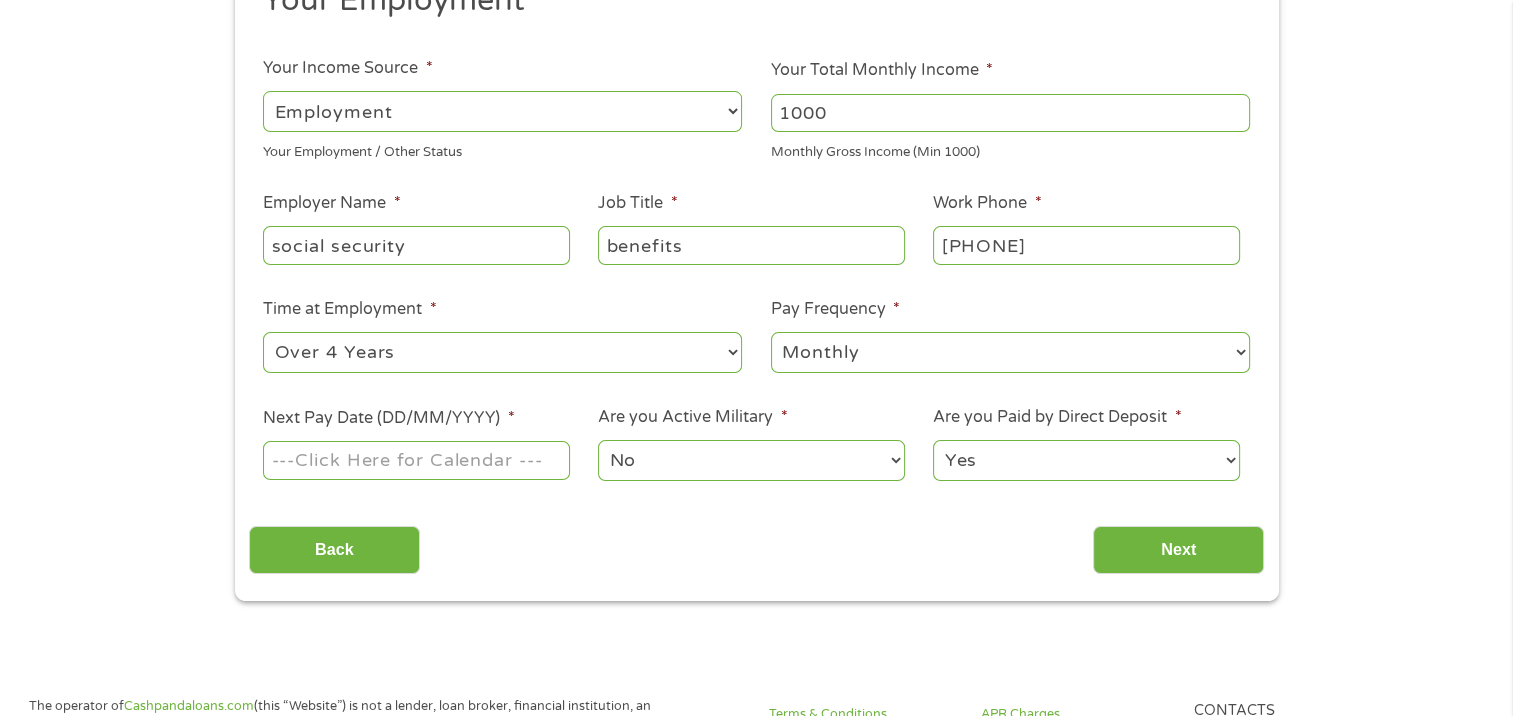 scroll, scrollTop: 303, scrollLeft: 0, axis: vertical 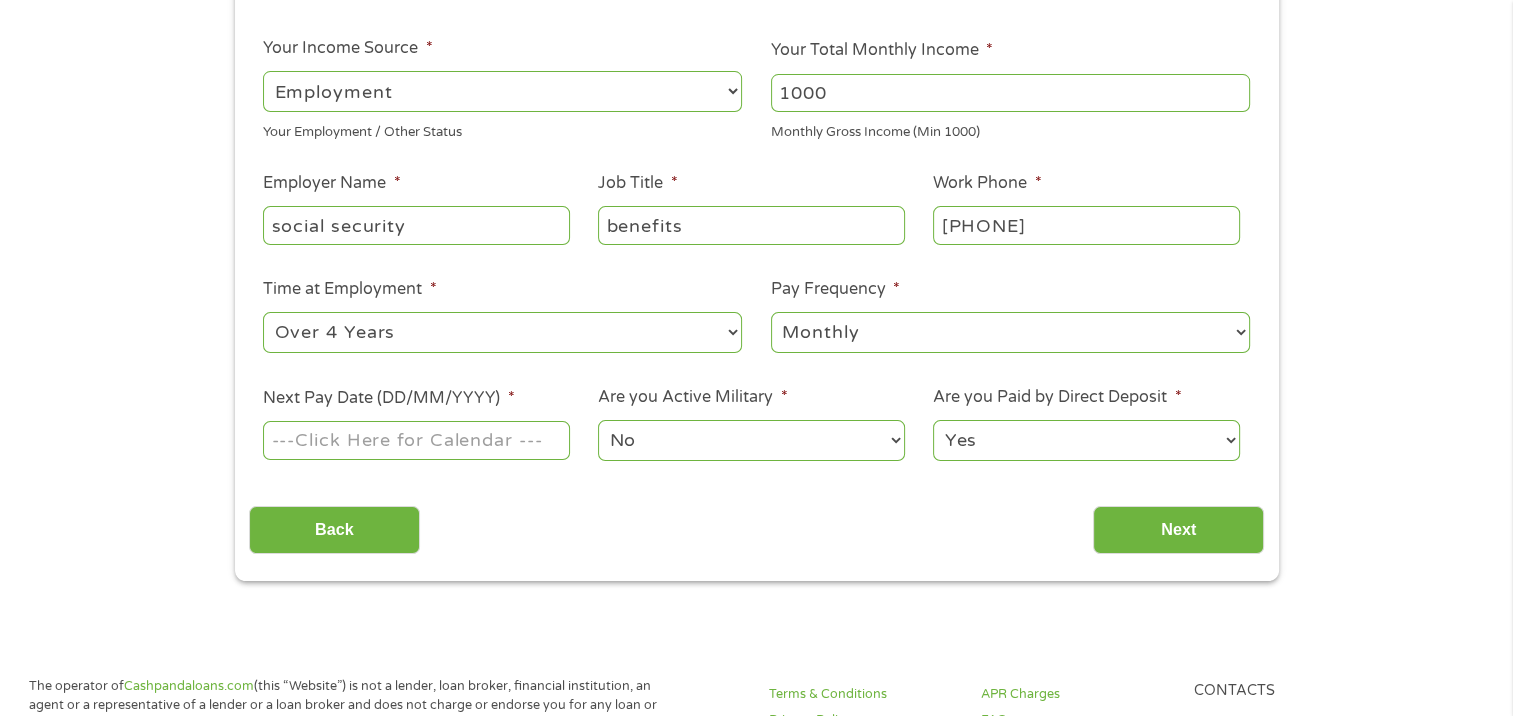 click on "This field is hidden when viewing the form gclid EAIaIQobChMInOLTjKTyjgMVdjcIBR1sDS1mEAAYASAAEgKxv_D_BwE This field is hidden when viewing the form Referrer https://www.cashpandaloans.com/payday-loans/?medium=adwords&source=adwords&campaign=22082442849&adgroup=171710593894&creative=711057811180&position=&keyword=elitepersonalfinance loan&utm_term=searchterm&matchtype=p&device=c&network=g&gad_source=1&gad_campaignid=22082442849&gbraid=0AAAAABxw2IgLLIVOVKVfUH6LZYixHBoE7&gclid=EAIaIQobChMInOLTjKTyjgMVdjcIBR1sDS1mEAAYASAAEgKxv_D_BwE This field is hidden when viewing the form Source adwords Campaign 22082442849 Medium" at bounding box center [756, 881] 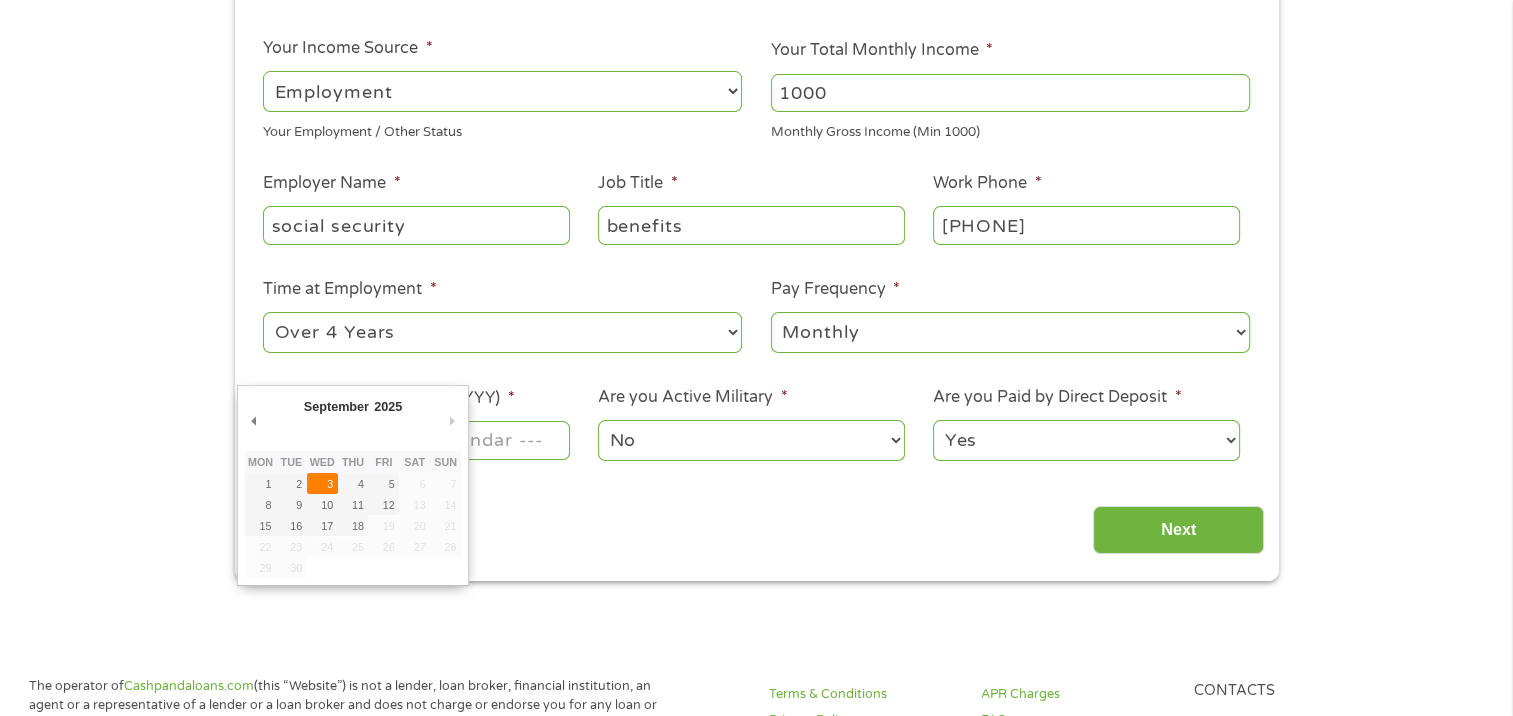 type on "03/09/2025" 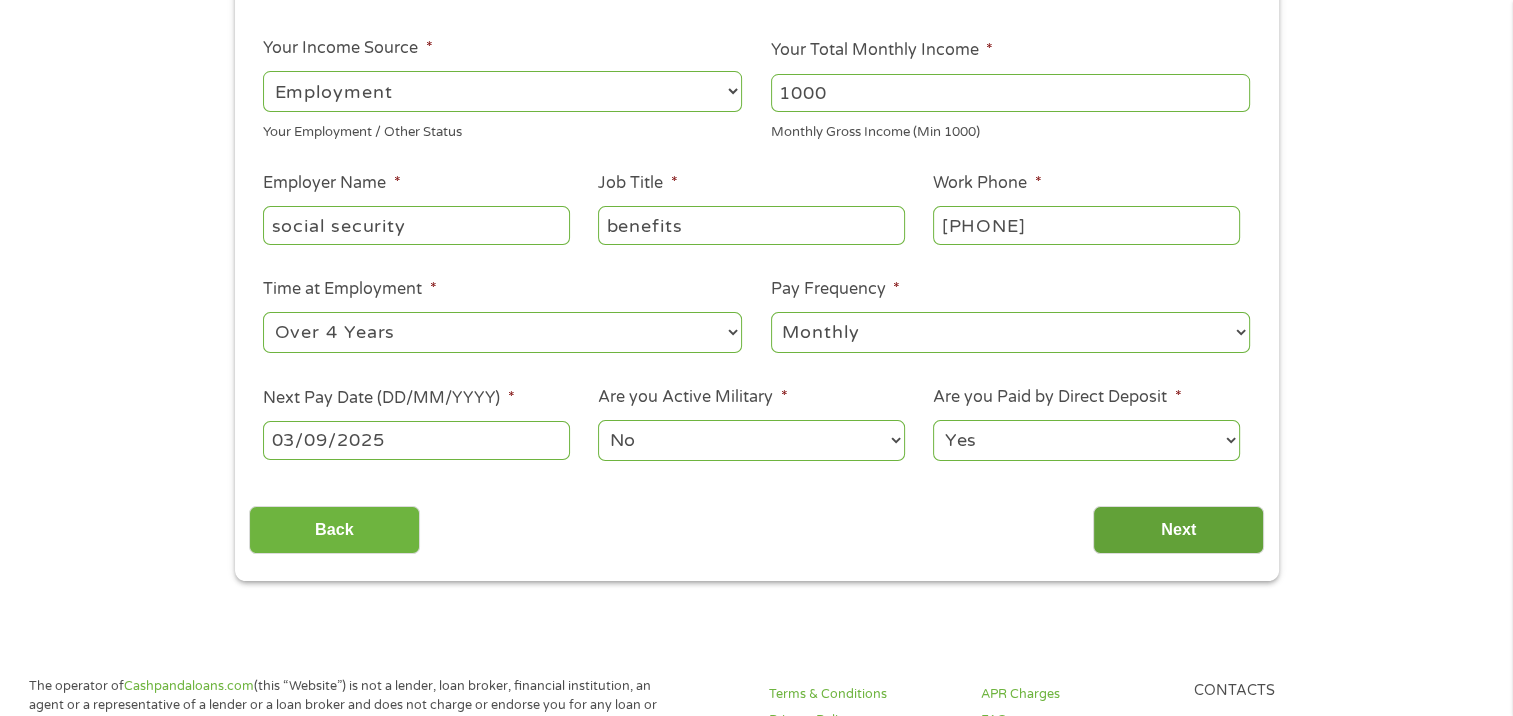 click on "Next" at bounding box center (1178, 530) 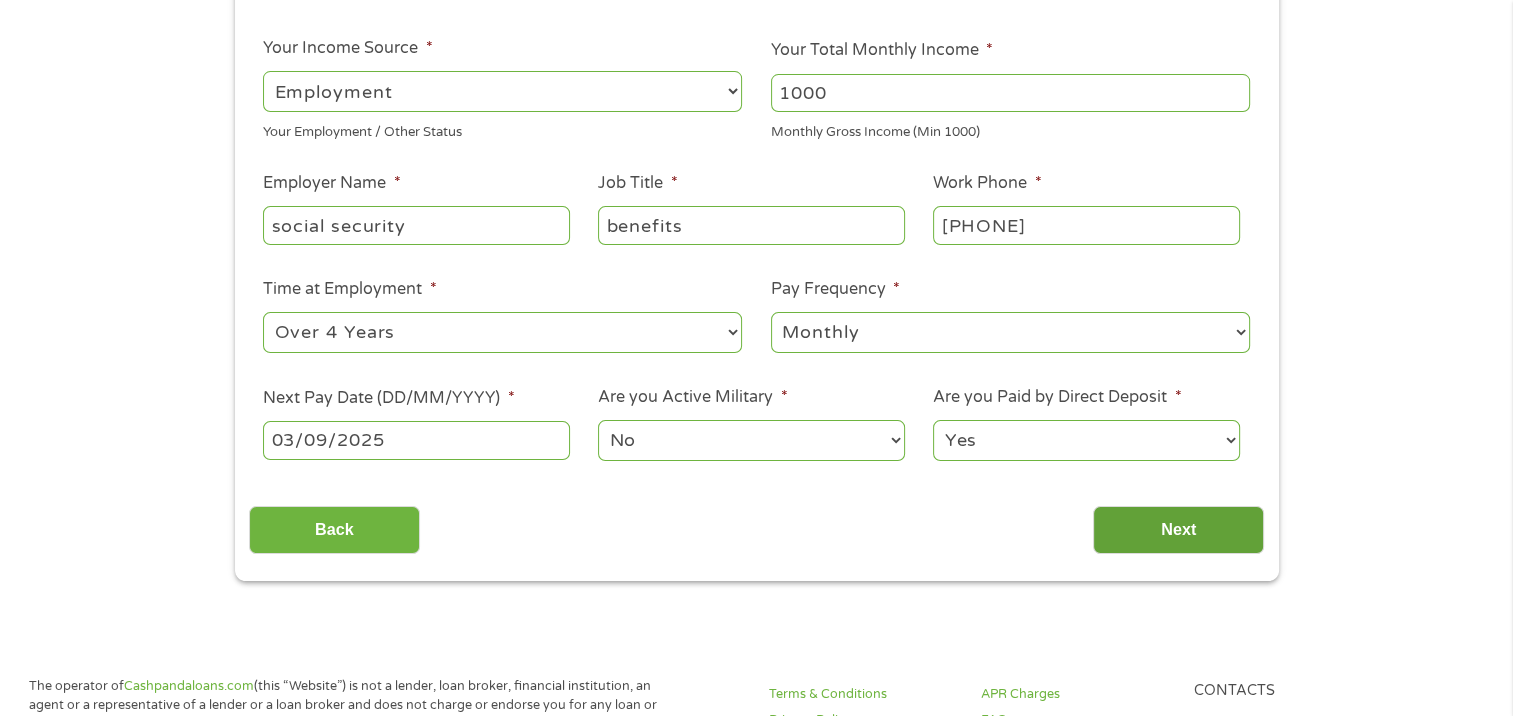 scroll, scrollTop: 8, scrollLeft: 8, axis: both 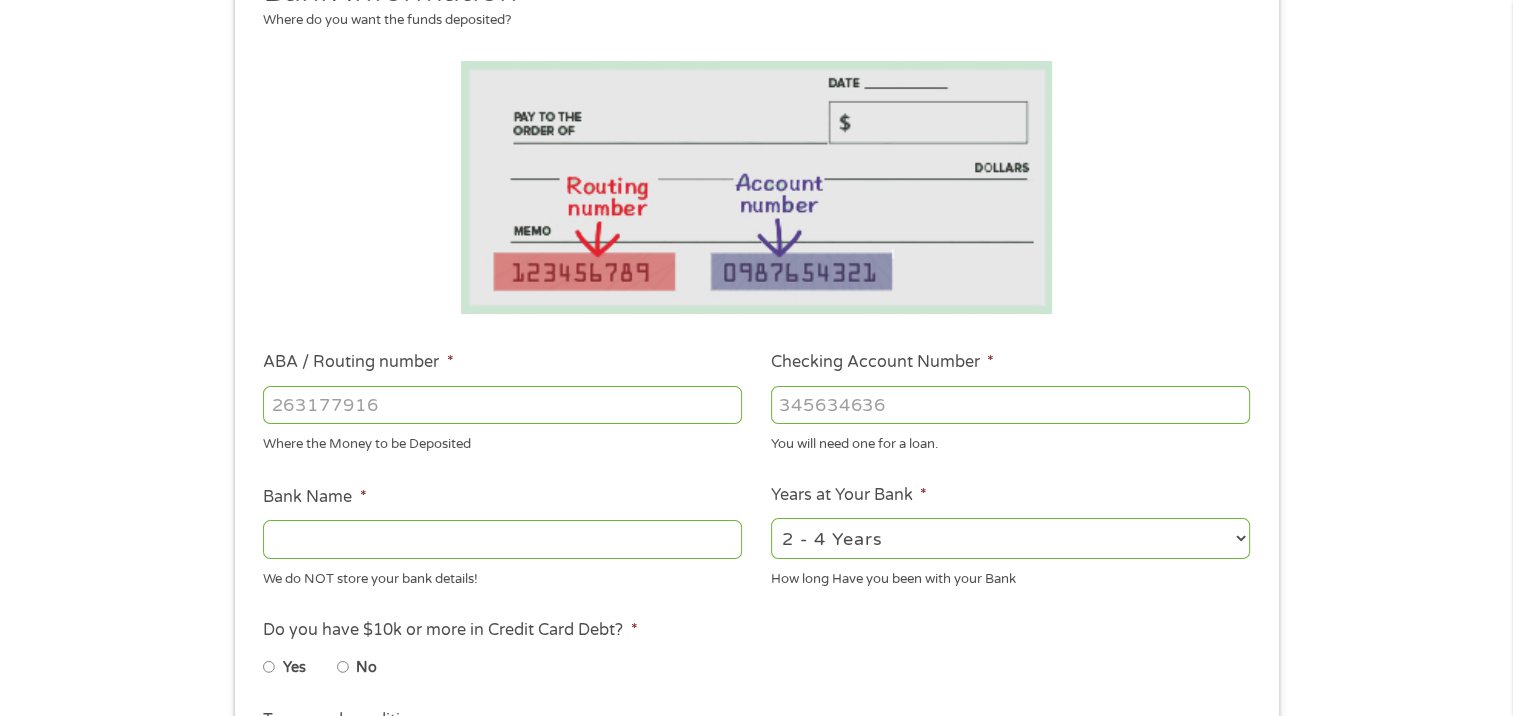click on "ABA / Routing number *" at bounding box center (502, 405) 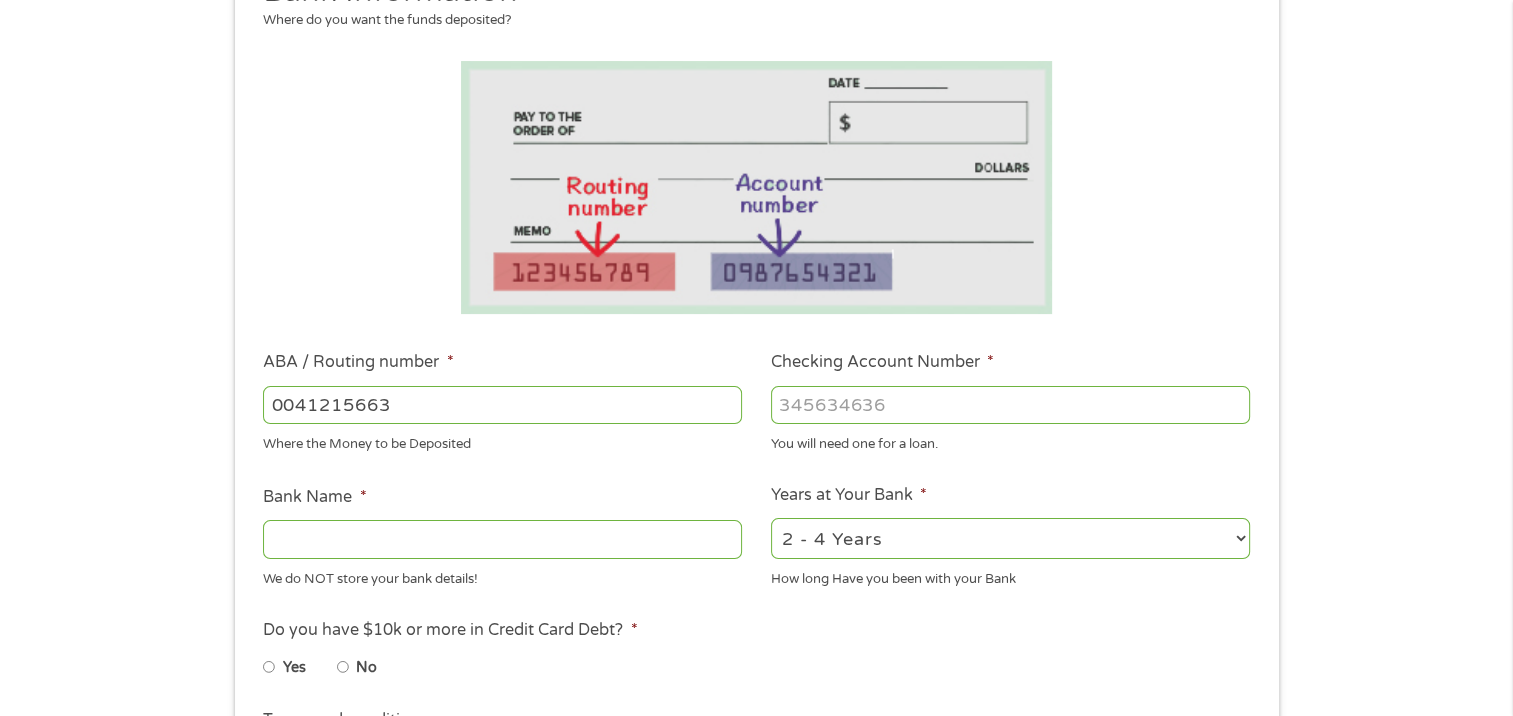 type on "0041215663" 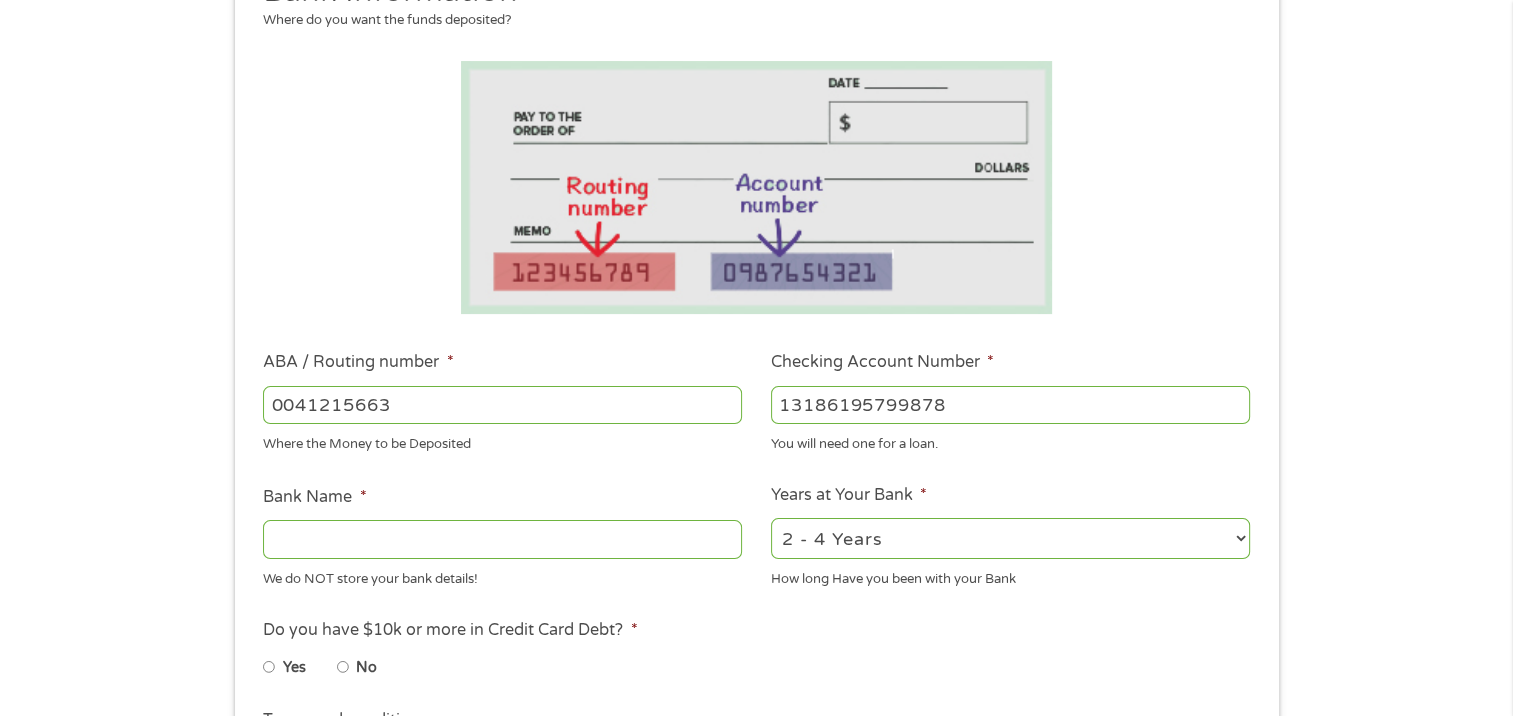 click on "13186195799878" at bounding box center (1010, 405) 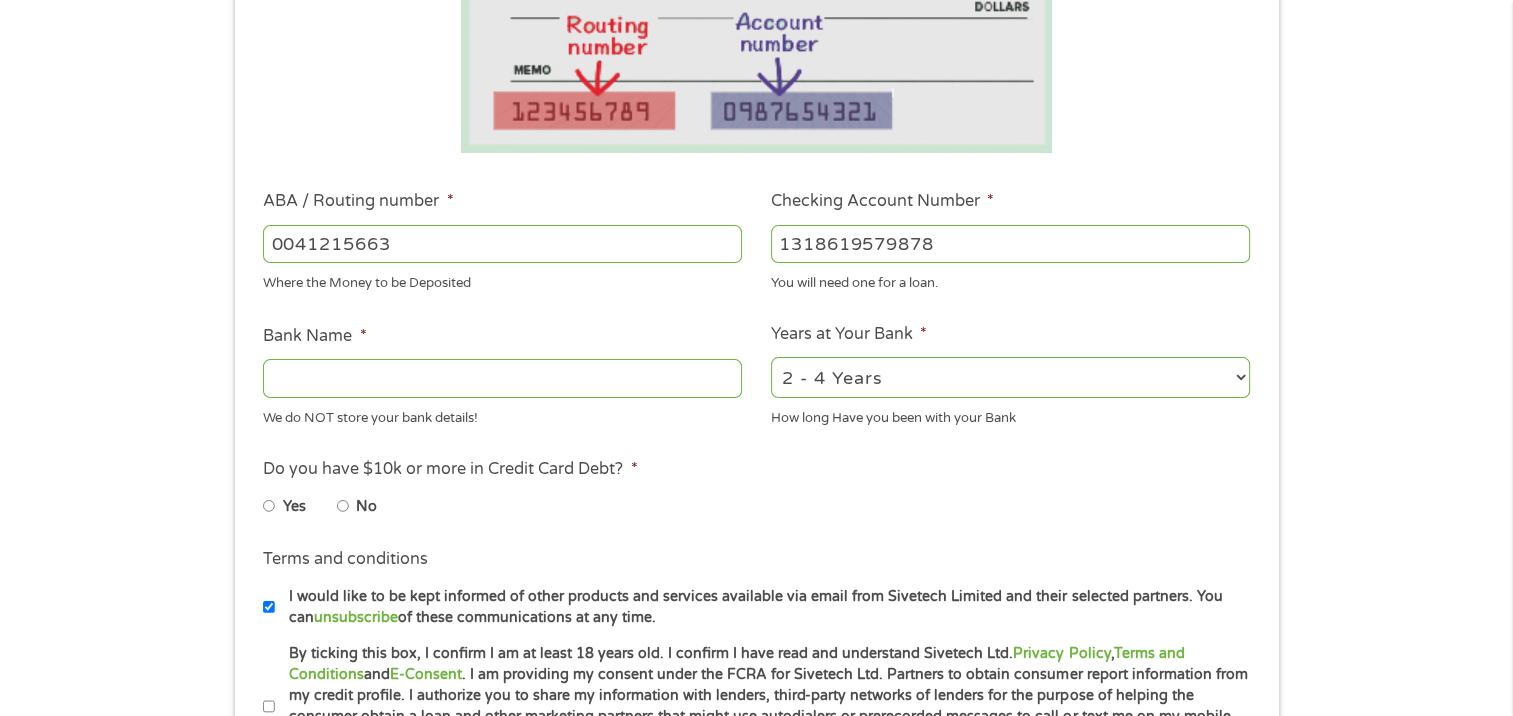 scroll, scrollTop: 464, scrollLeft: 0, axis: vertical 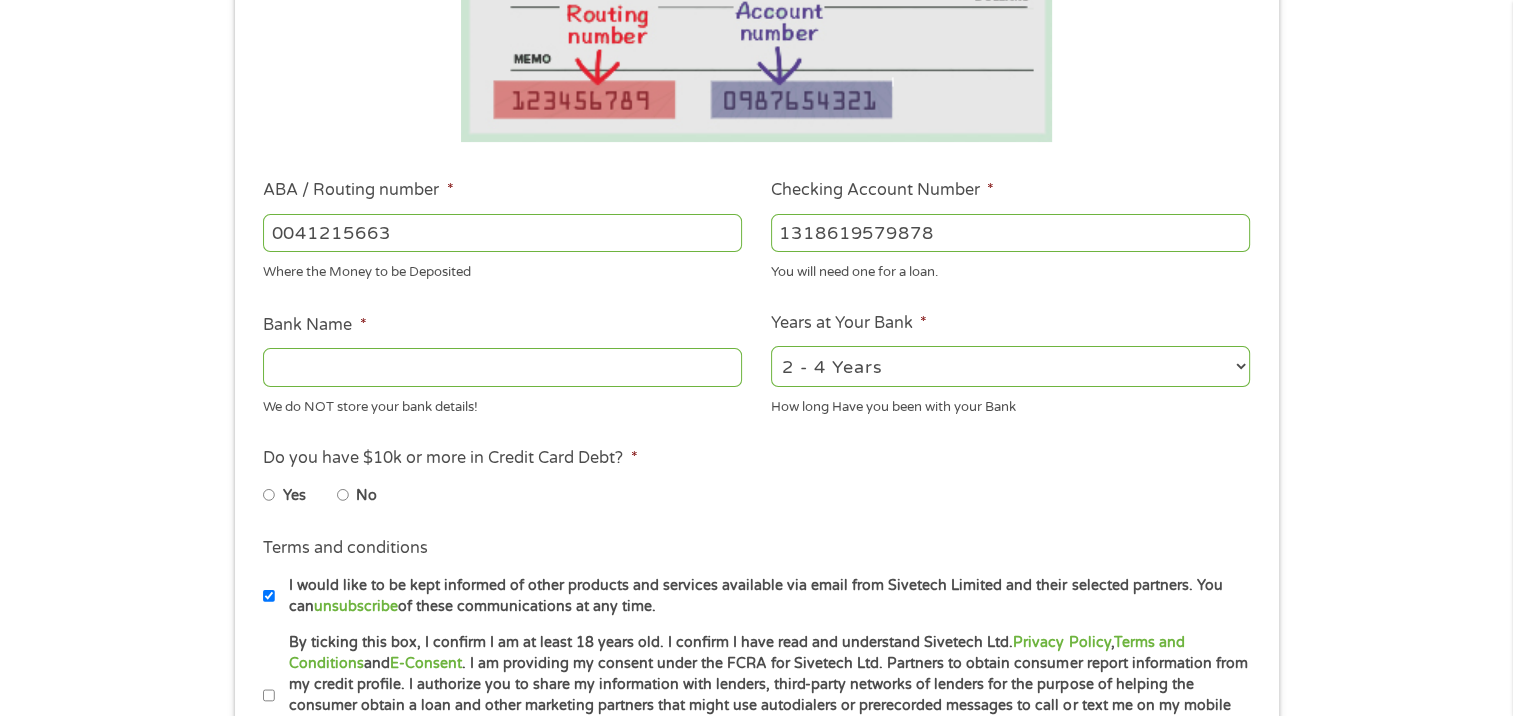 type on "1318619579878" 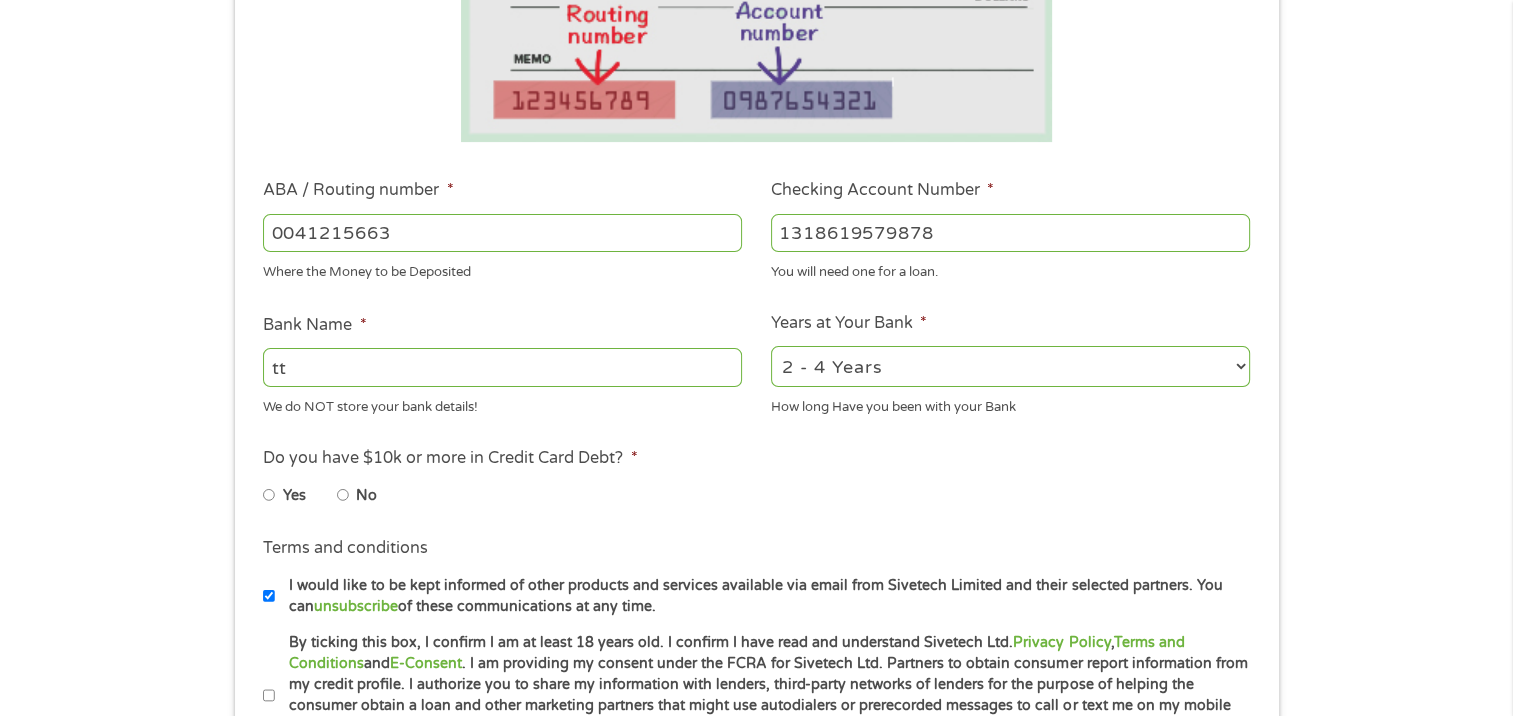 type on "t" 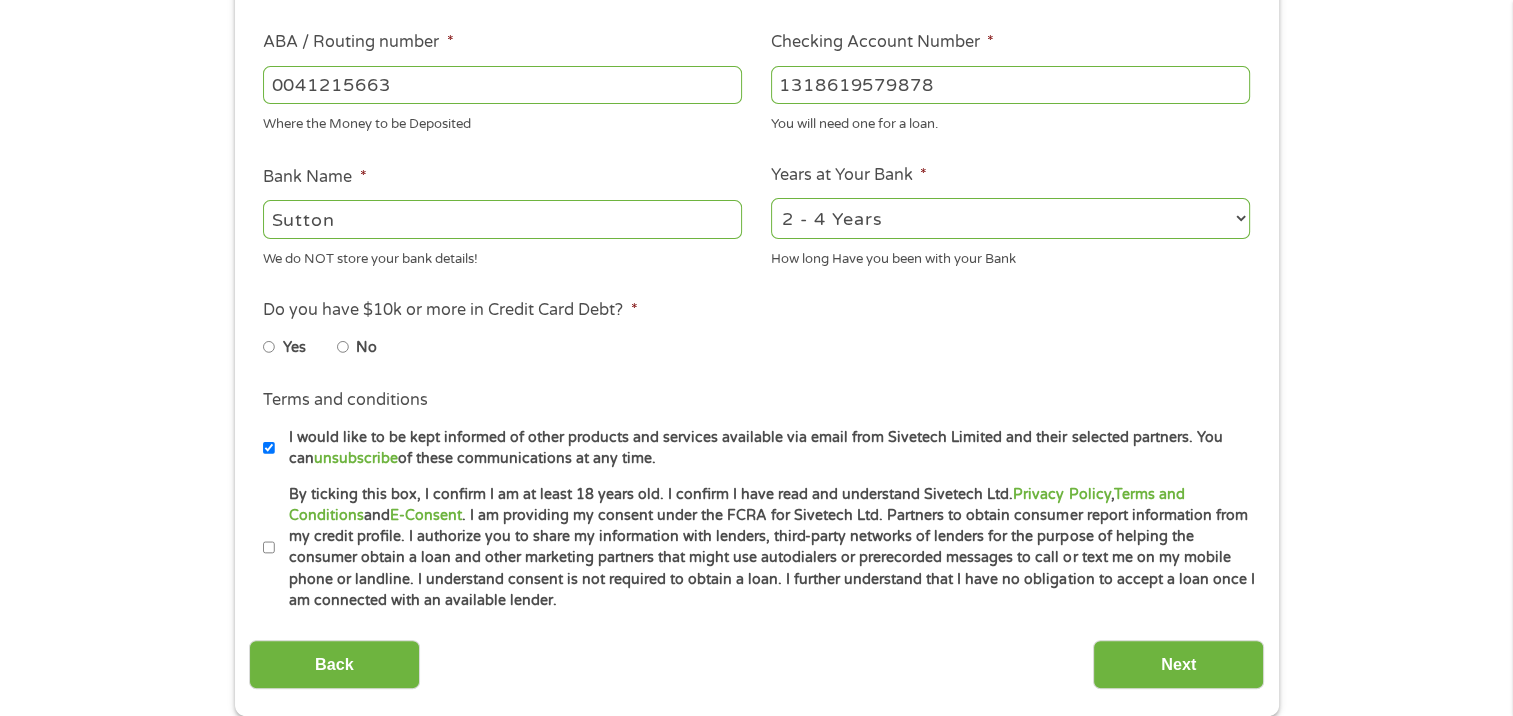 scroll, scrollTop: 628, scrollLeft: 0, axis: vertical 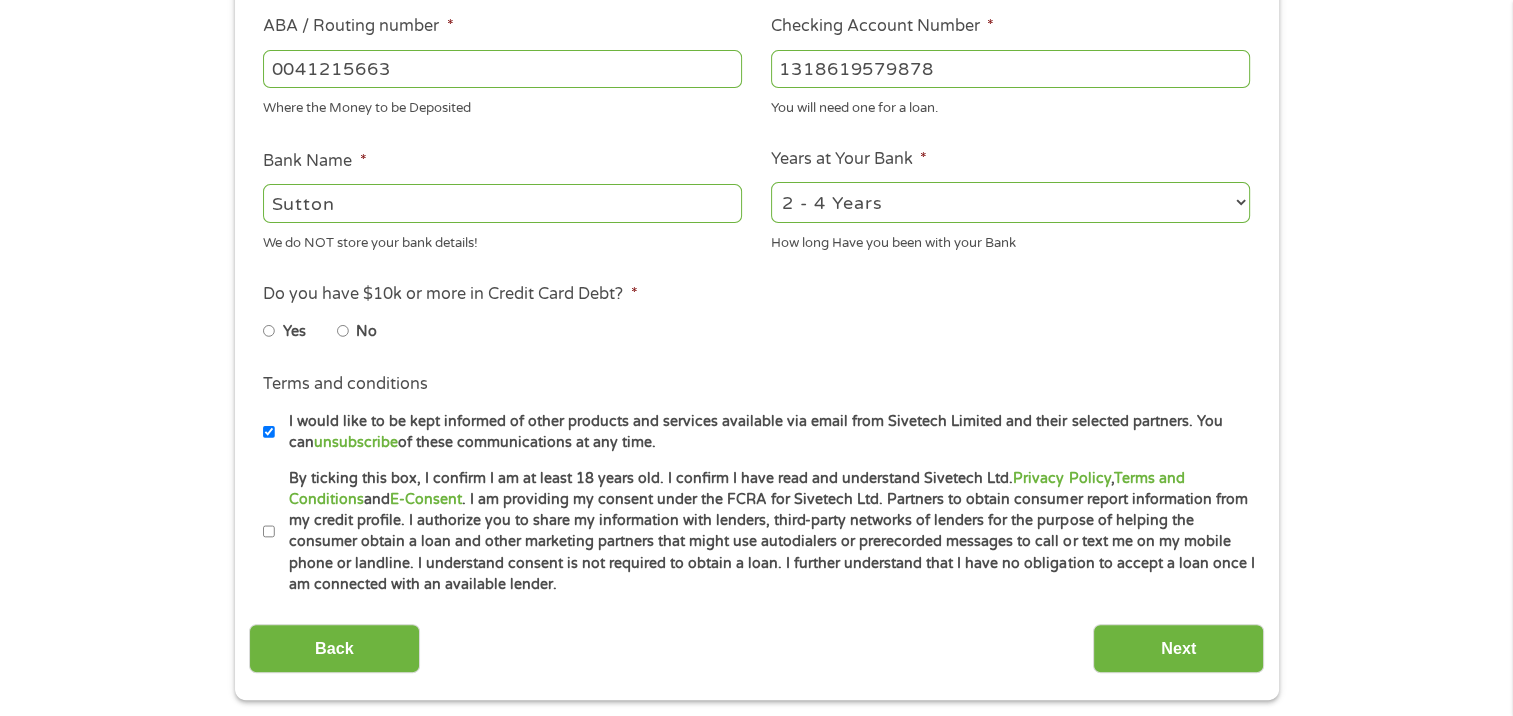 type on "Sutton" 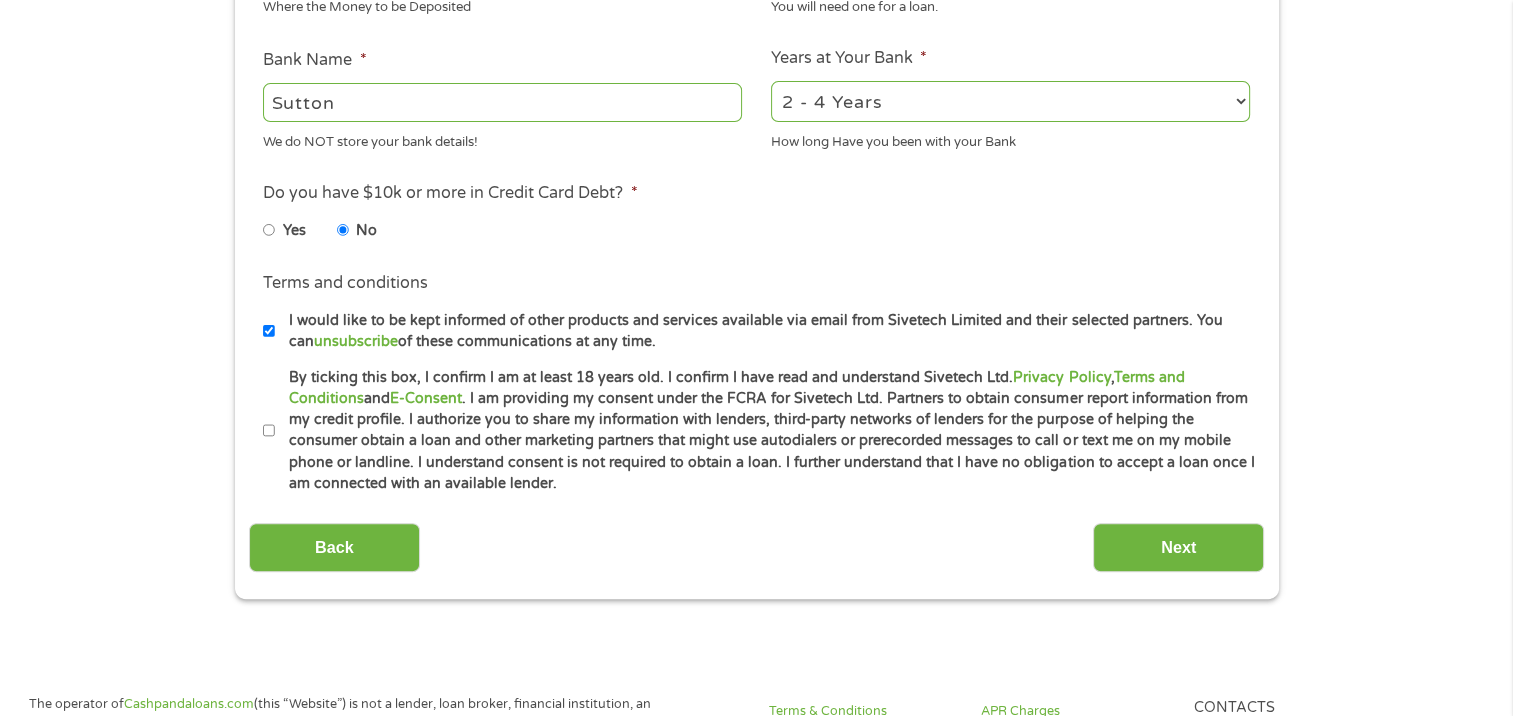 scroll, scrollTop: 739, scrollLeft: 0, axis: vertical 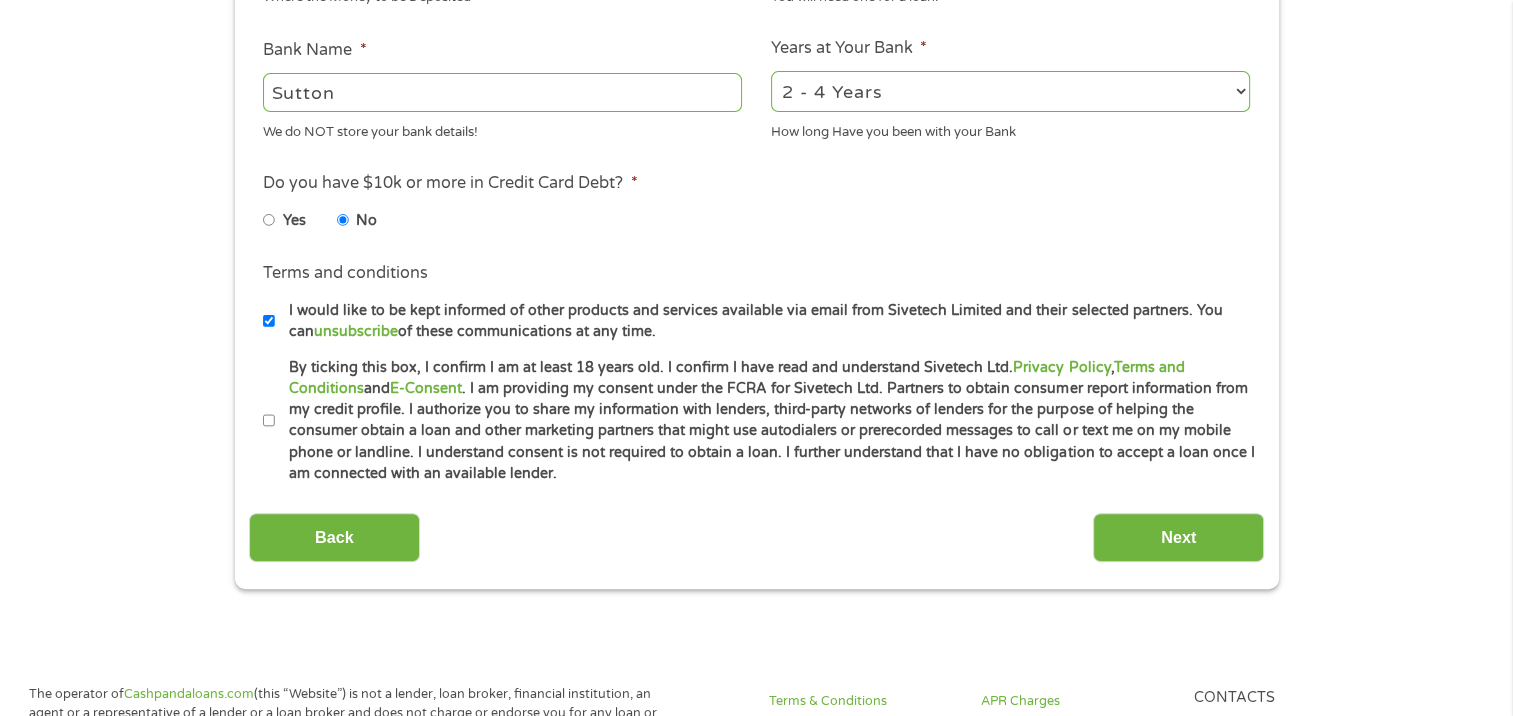 click on "By ticking this box, I confirm I am at least 18 years old. I confirm I have read and understand Sivetech Ltd.  Privacy Policy ,  Terms and Conditions  and  E-Consent . I am providing my consent under the FCRA for Sivetech Ltd. Partners to obtain consumer report information from my credit profile. I authorize you to share my information with lenders, third-party networks of lenders for the purpose of helping the consumer obtain a loan and other marketing partners that might use autodialers or prerecorded messages to call or text me on my mobile phone or landline. I understand consent is not required to obtain a loan. I further understand that I have no obligation to accept a loan once I am connected with an available lender." at bounding box center (269, 421) 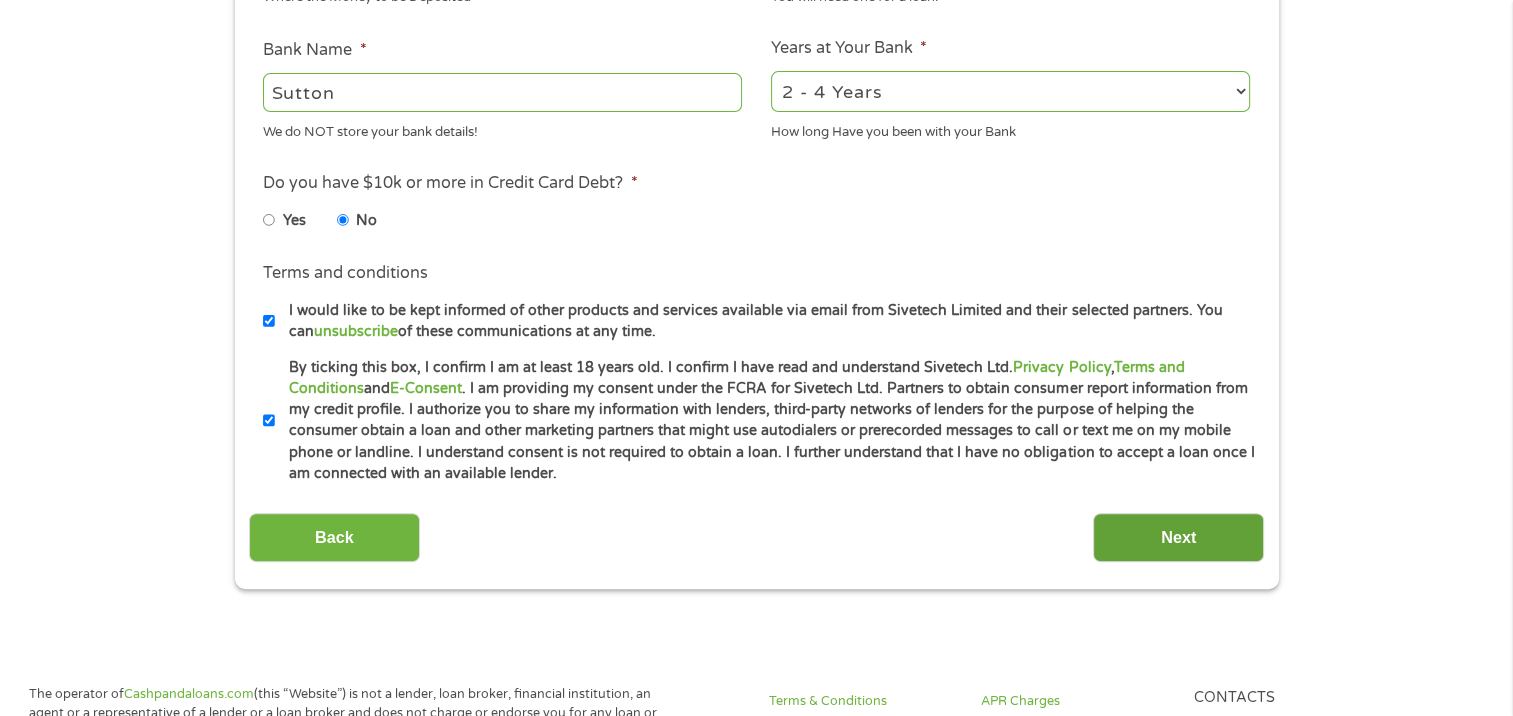 click on "Next" at bounding box center (1178, 537) 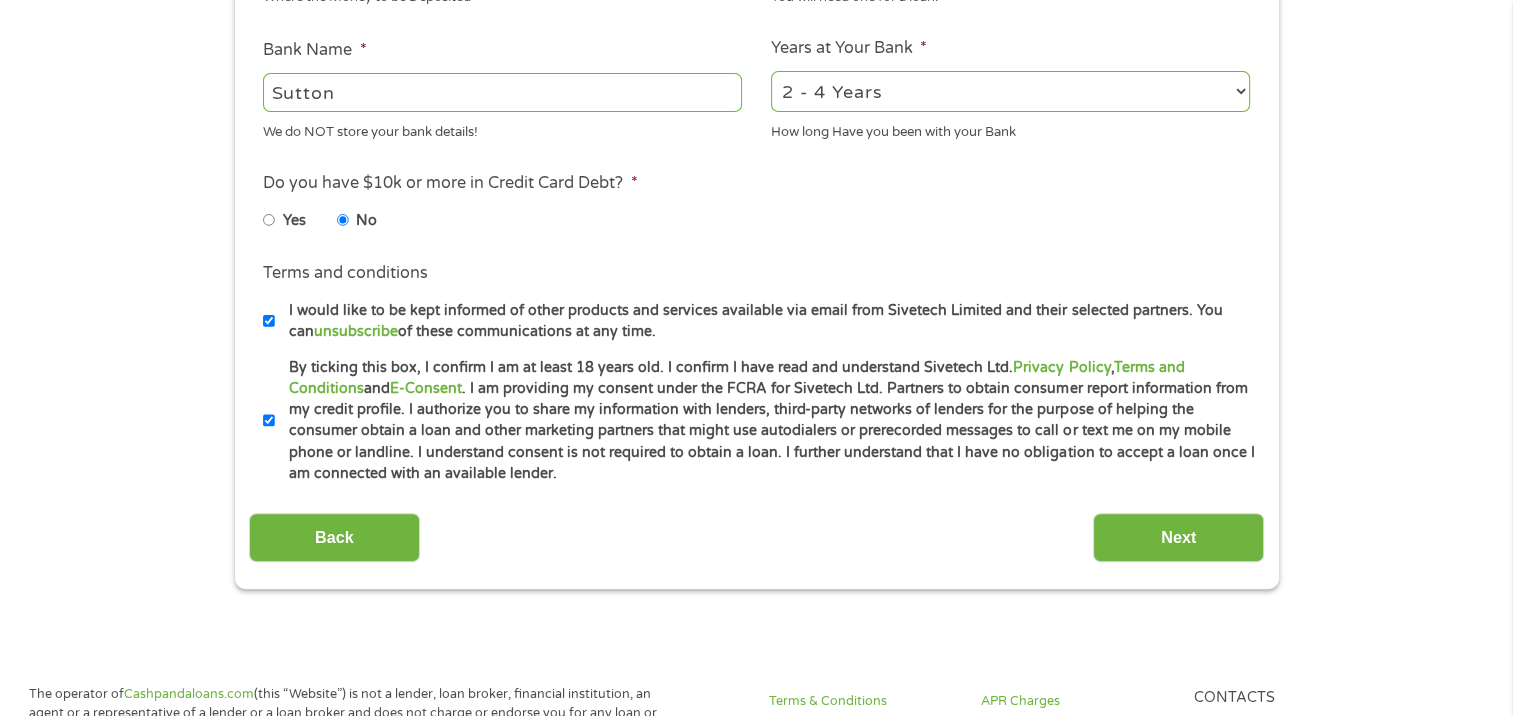 scroll, scrollTop: 8, scrollLeft: 8, axis: both 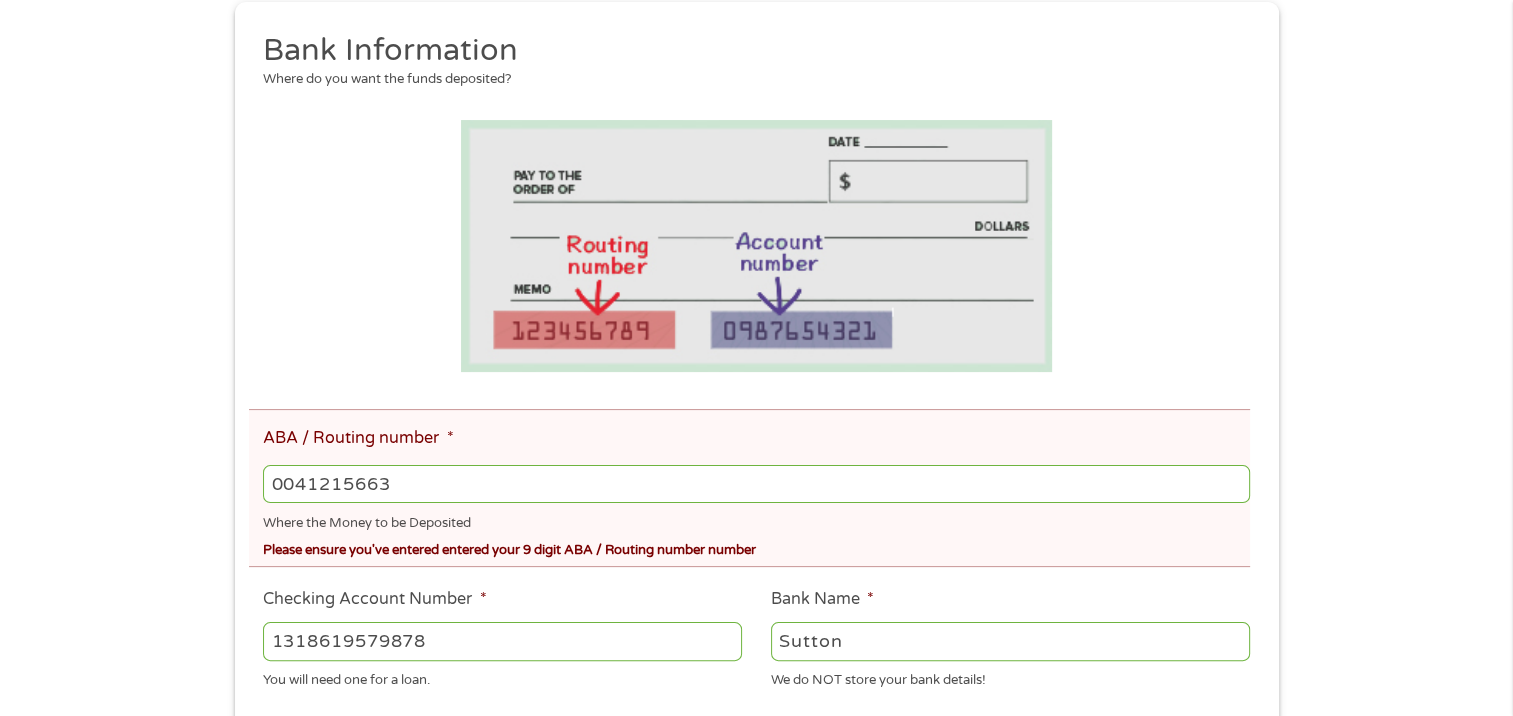click on "0041215663" at bounding box center (756, 484) 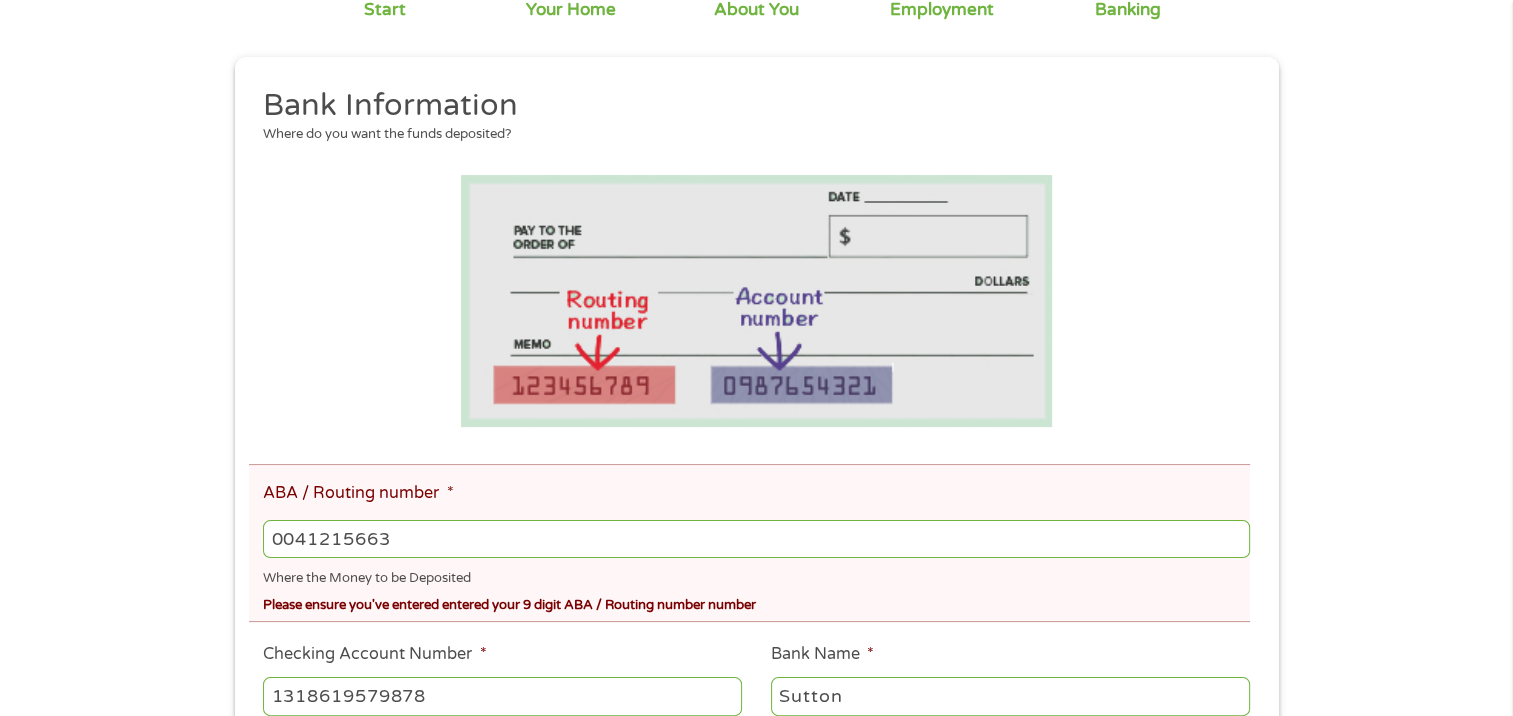 scroll, scrollTop: 208, scrollLeft: 0, axis: vertical 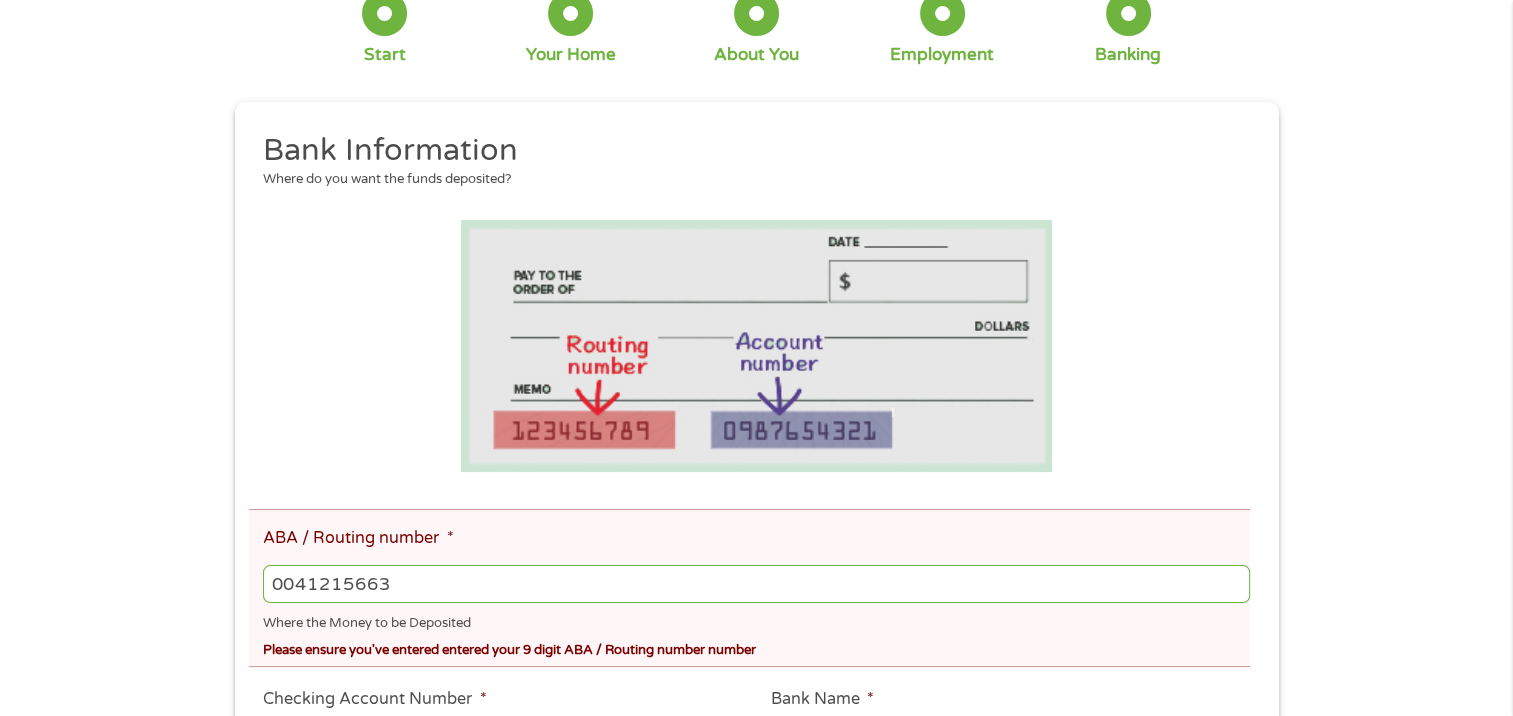click on "0041215663" at bounding box center (756, 584) 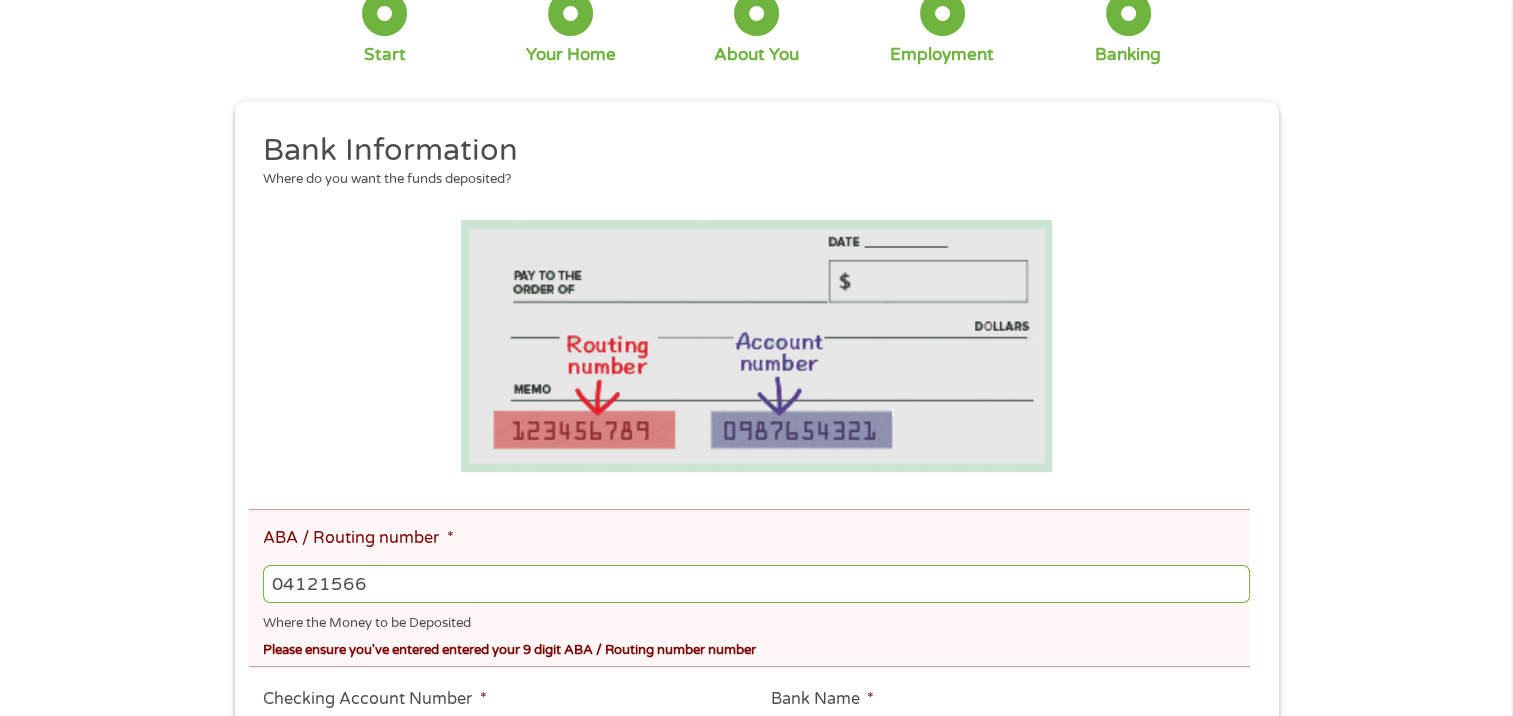 type on "041215663" 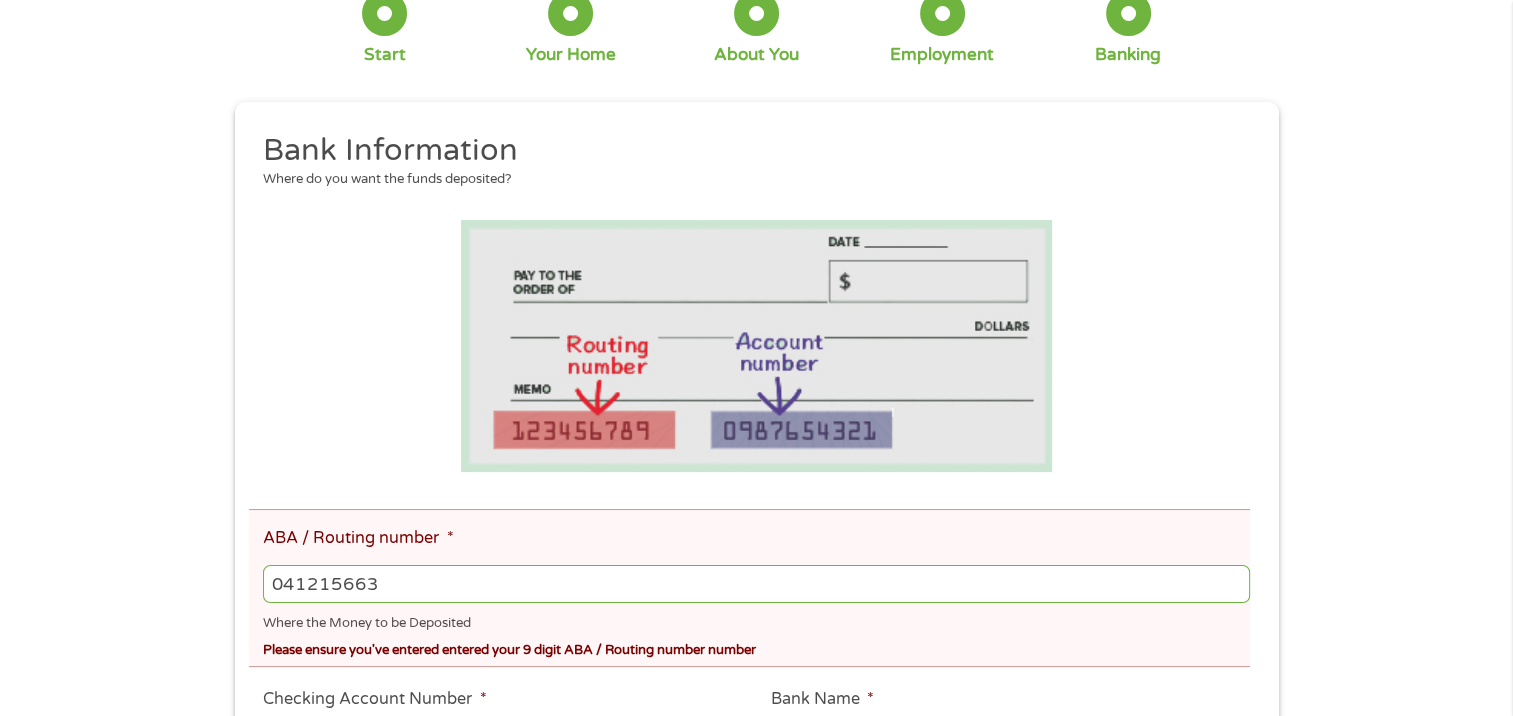 type on "SUTTON BANK" 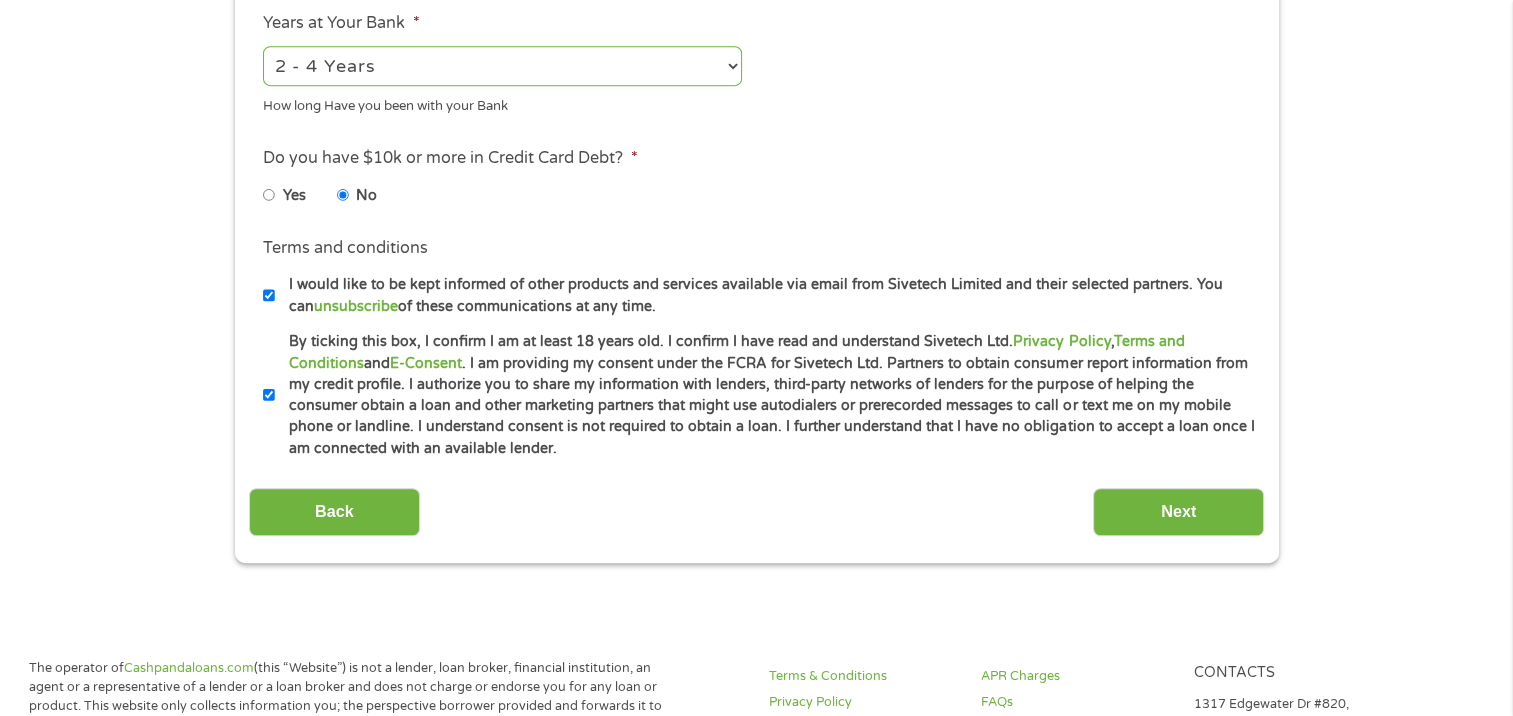 scroll, scrollTop: 1039, scrollLeft: 0, axis: vertical 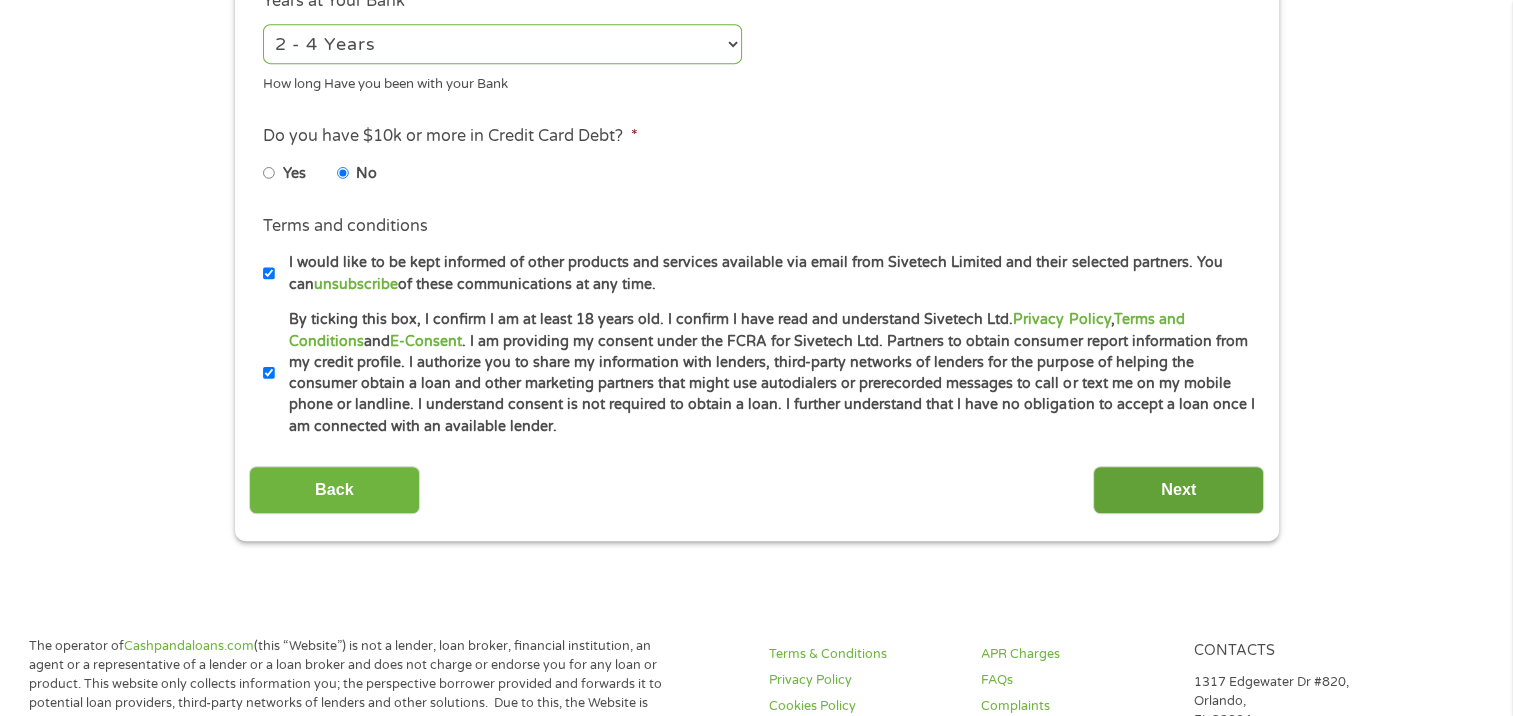 type on "041215663" 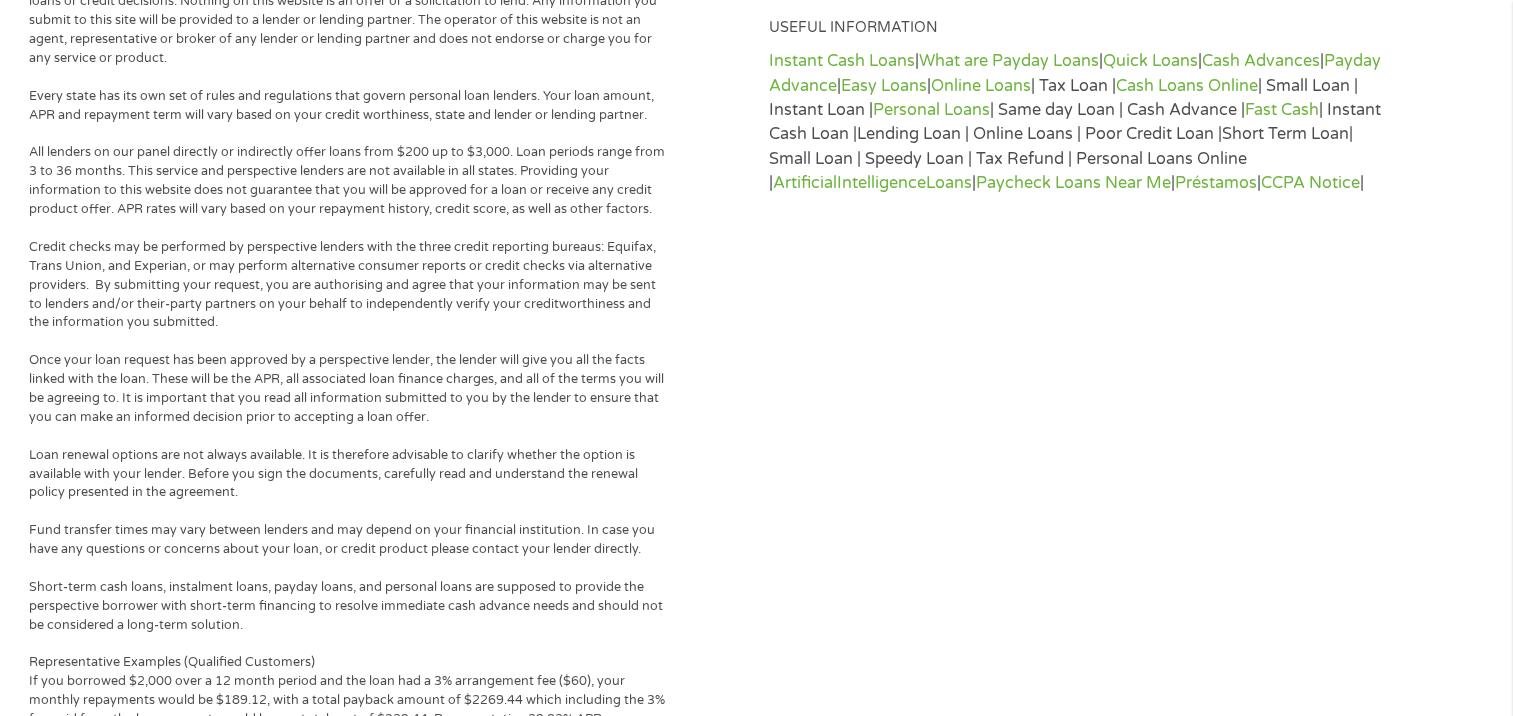 scroll, scrollTop: 8, scrollLeft: 8, axis: both 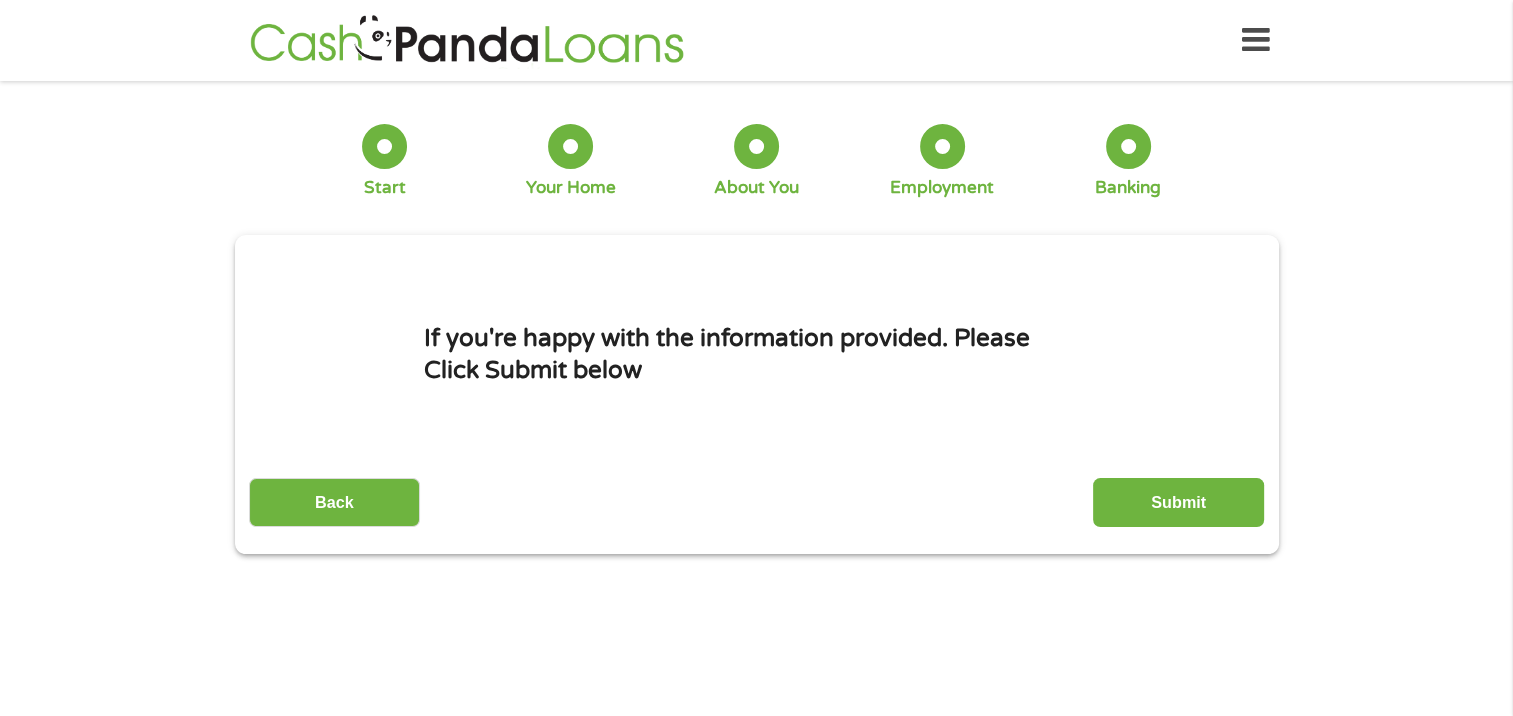 click on "Submit" at bounding box center (1178, 502) 